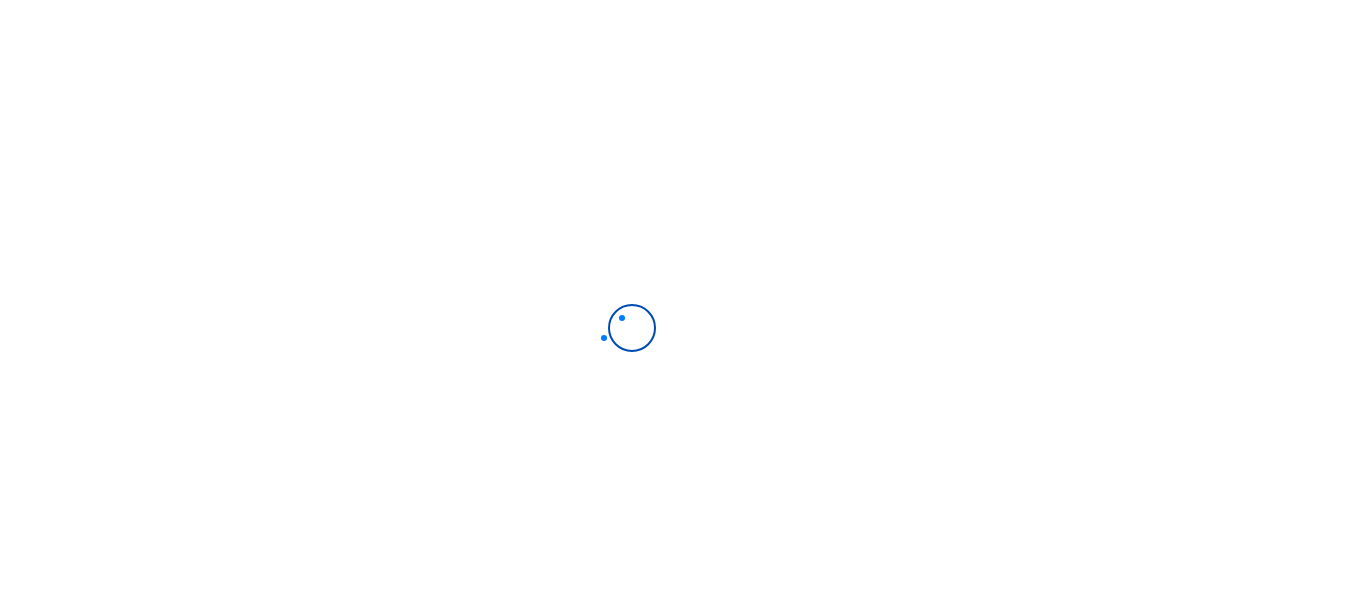scroll, scrollTop: 0, scrollLeft: 0, axis: both 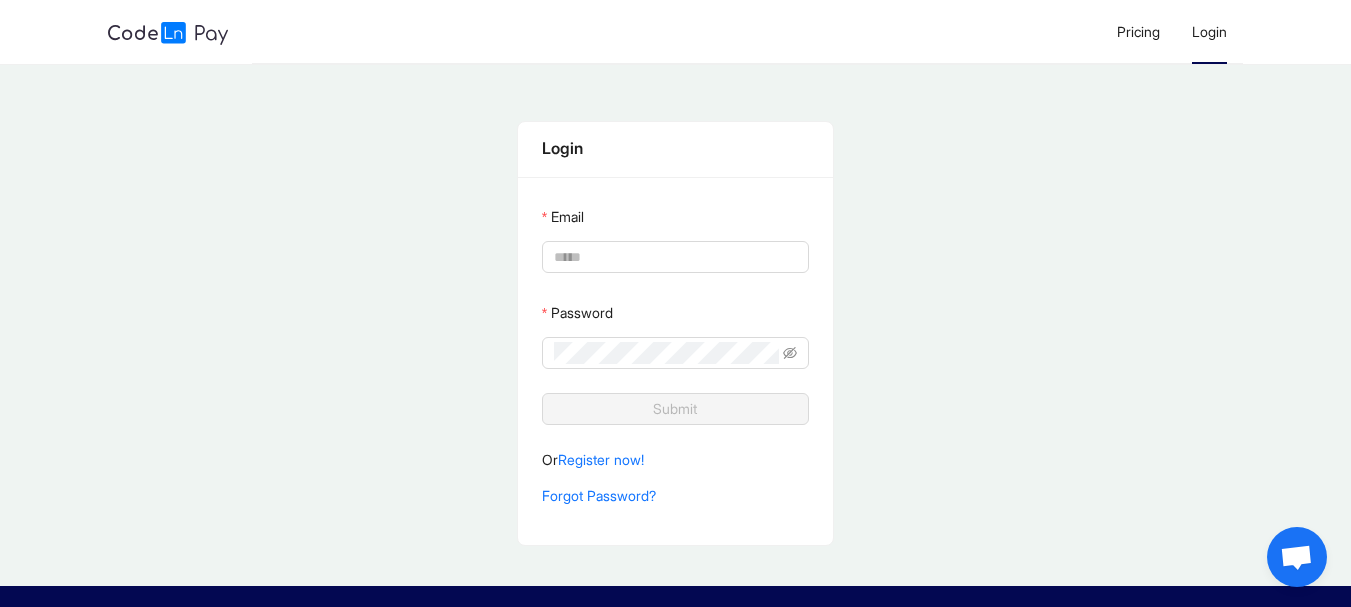 type on "**********" 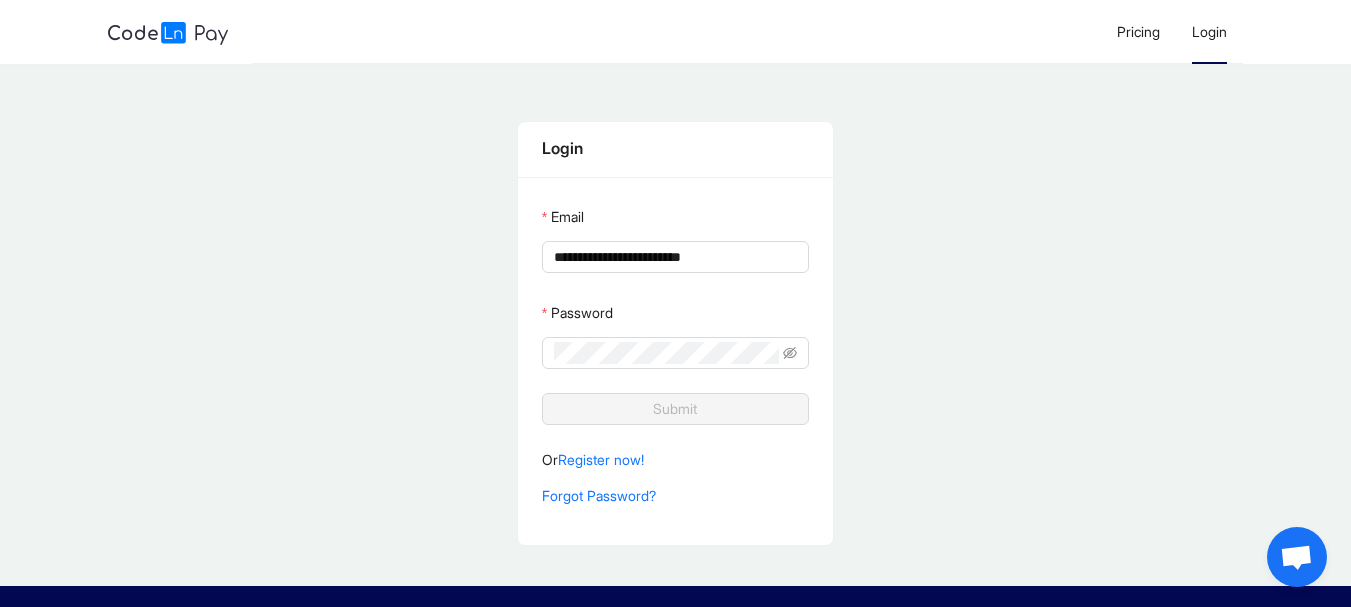 click on "Login" 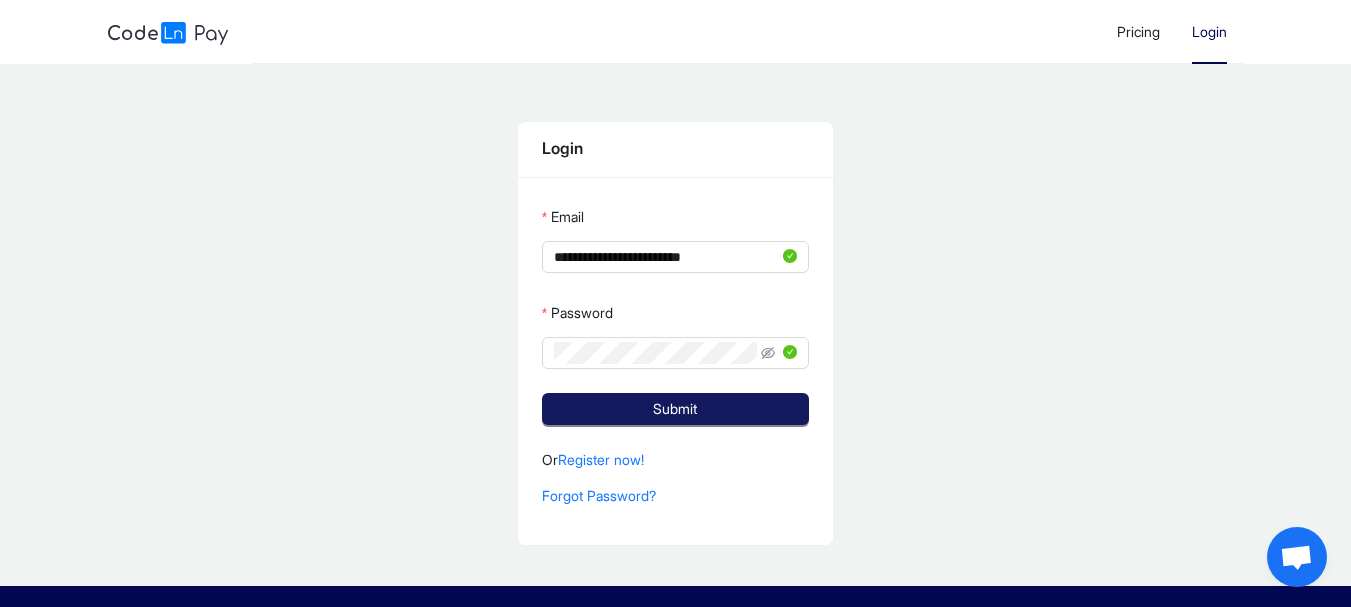 click on "Submit" 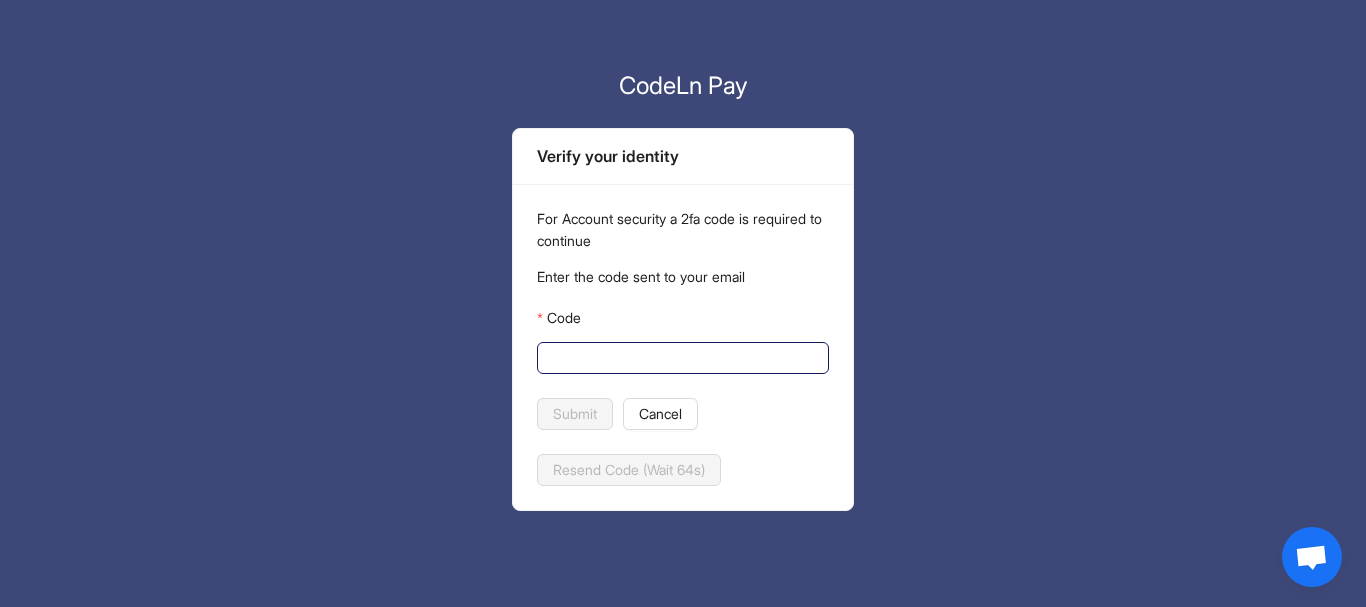 click on "Code" at bounding box center [681, 358] 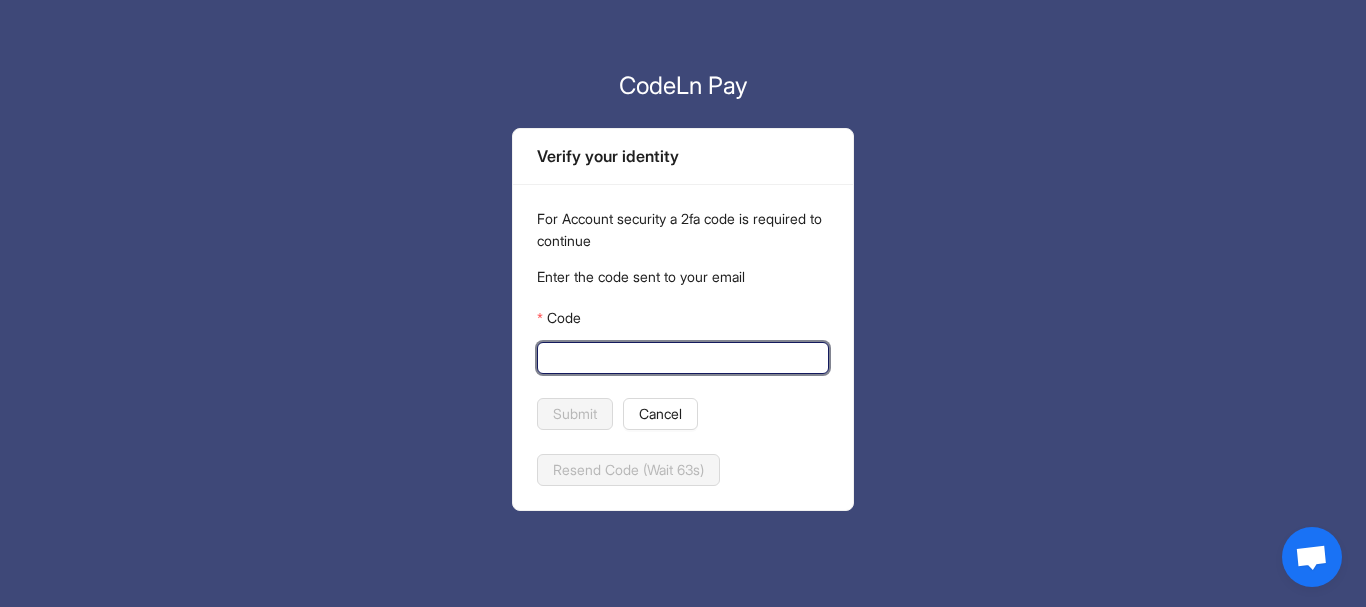 paste on "******" 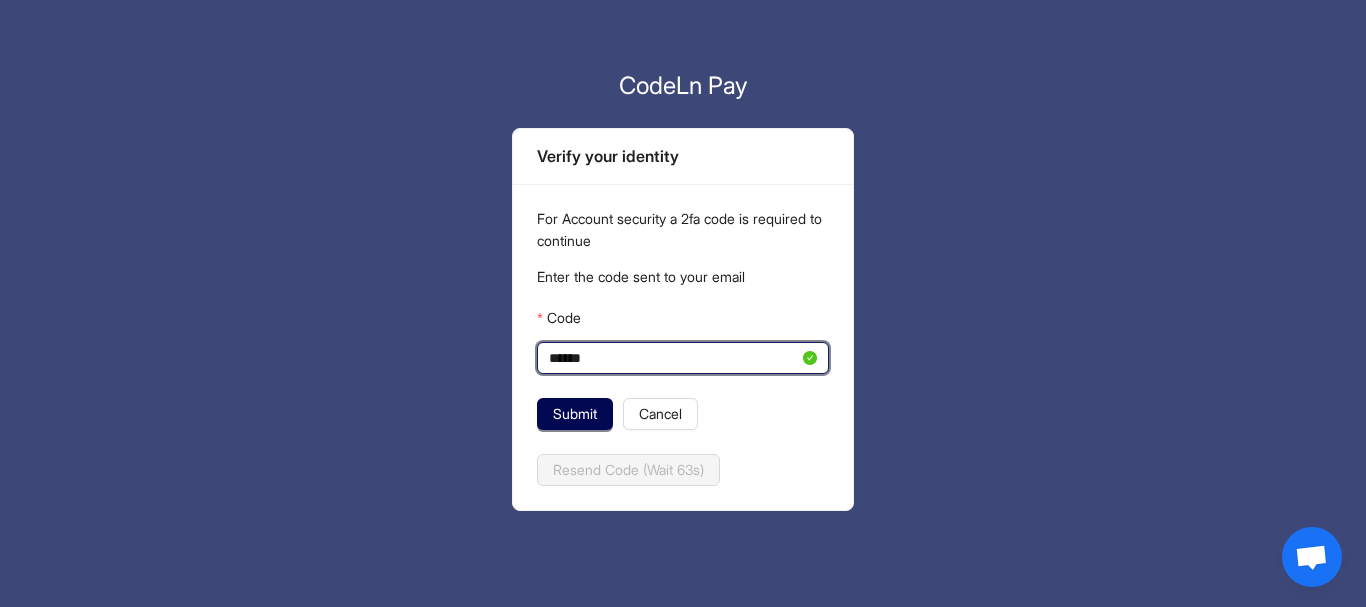 click on "******" at bounding box center [674, 358] 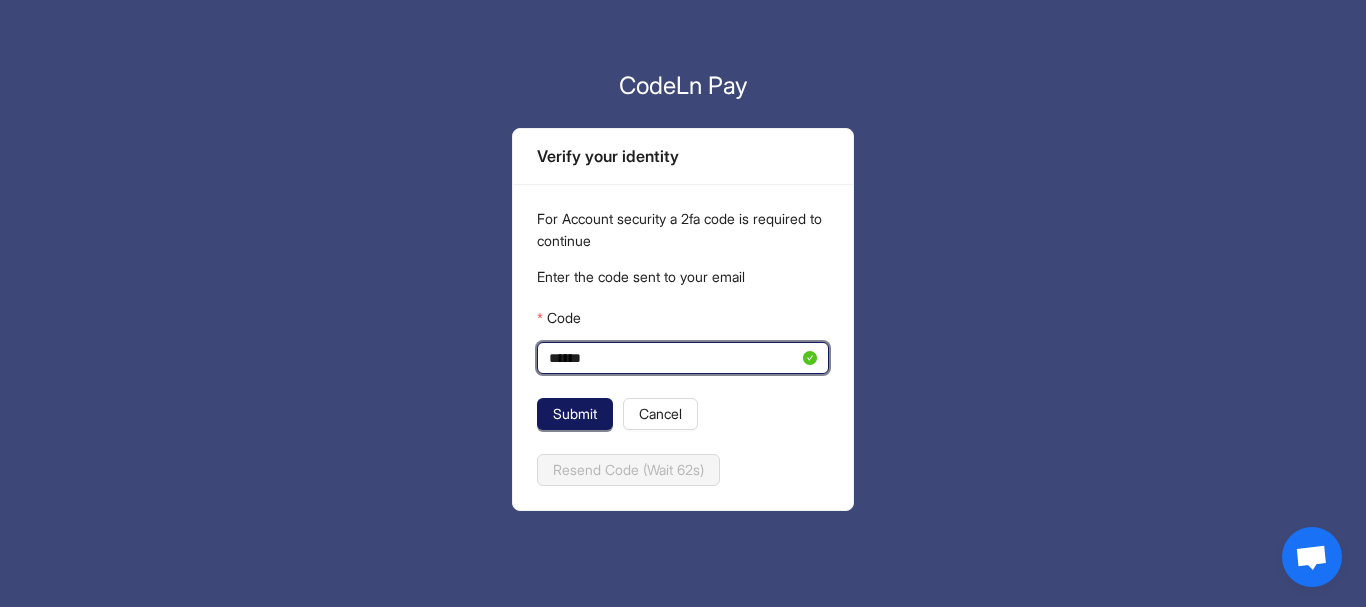 type on "******" 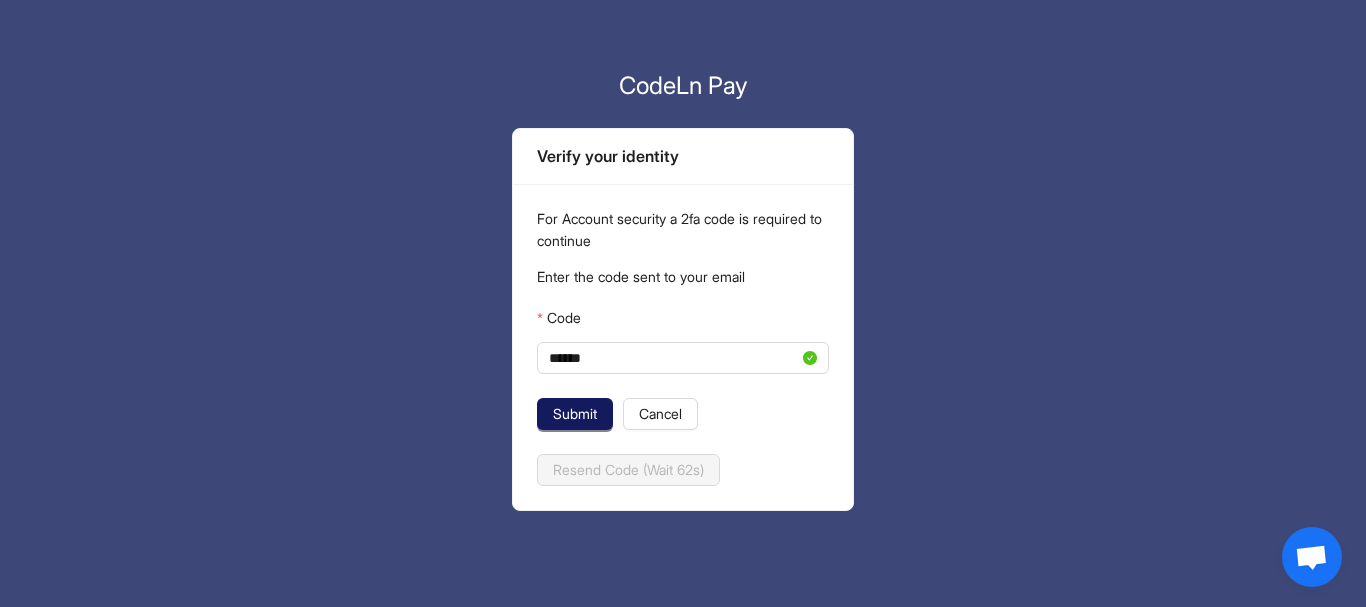 click on "Submit" 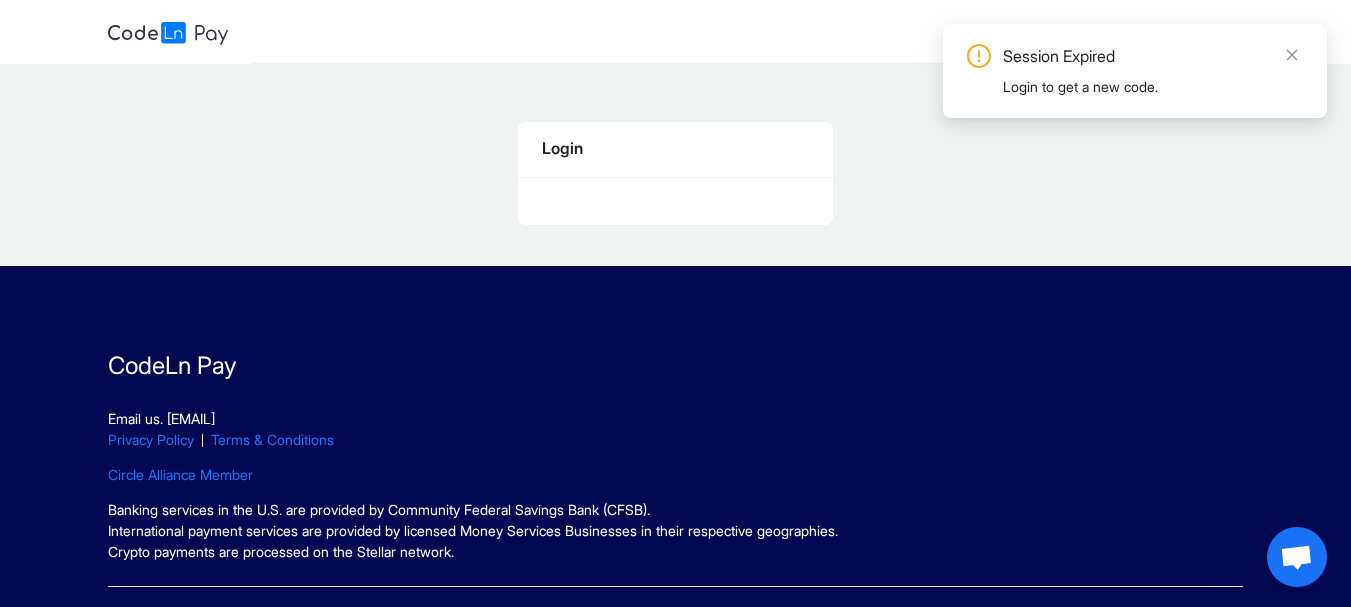click on "Login to get a new code." at bounding box center (1153, 87) 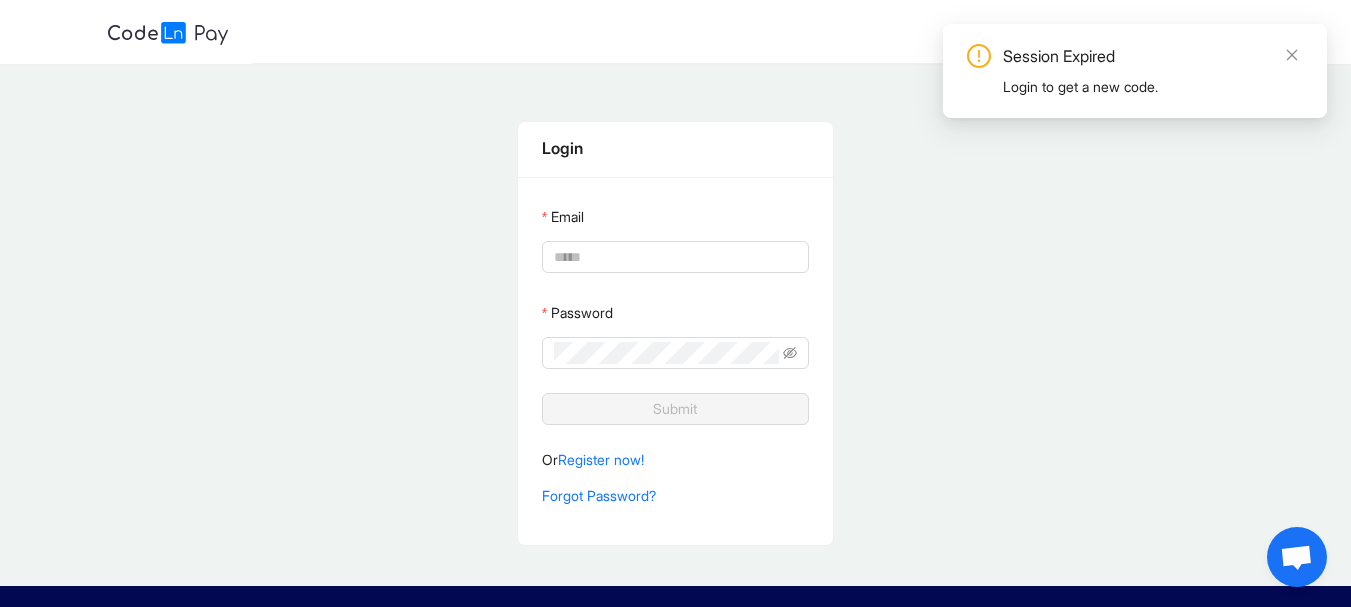 type on "**********" 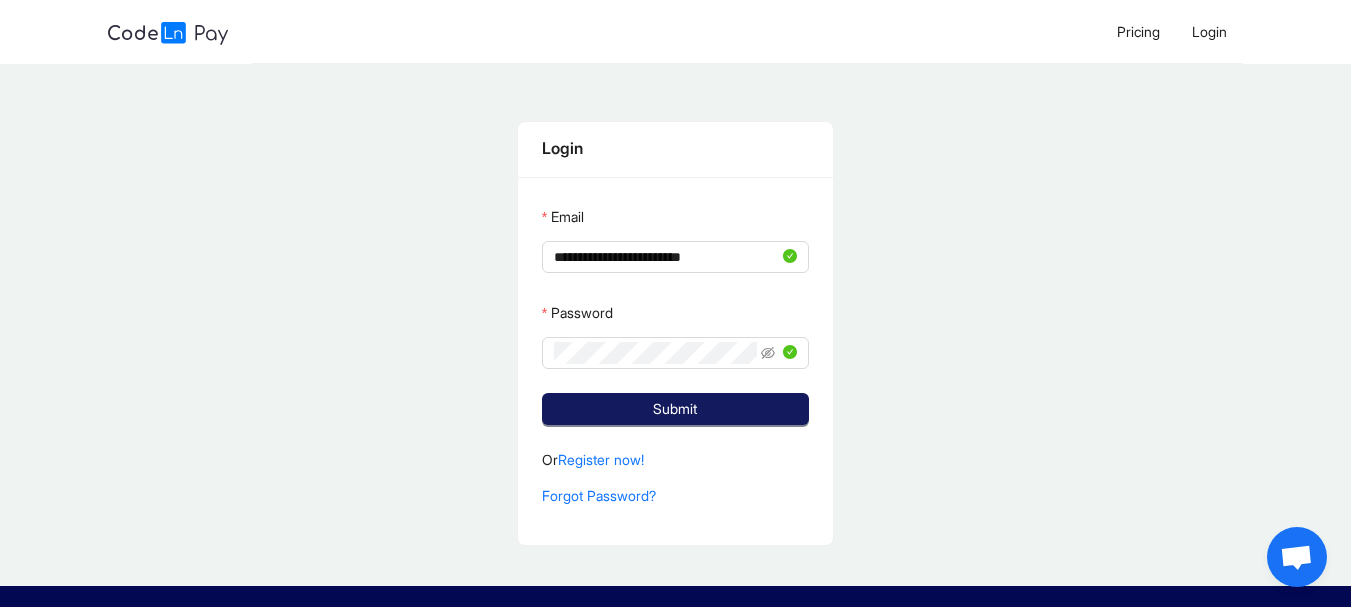 click on "Submit" 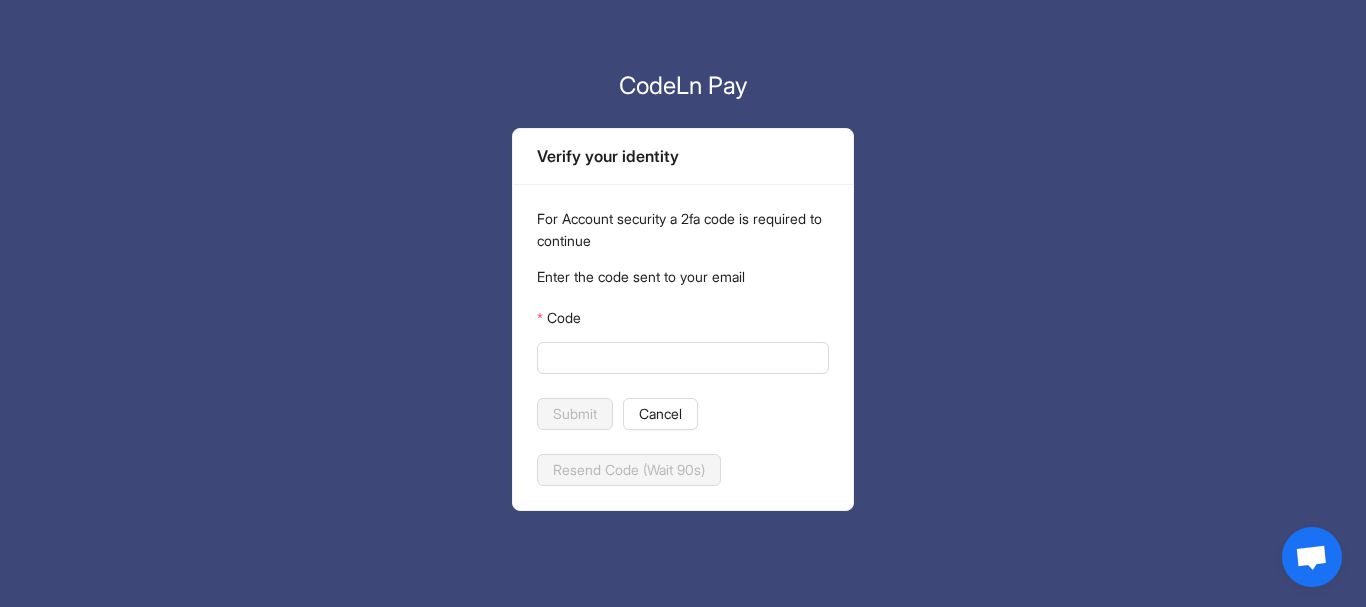 click on "Cancel" 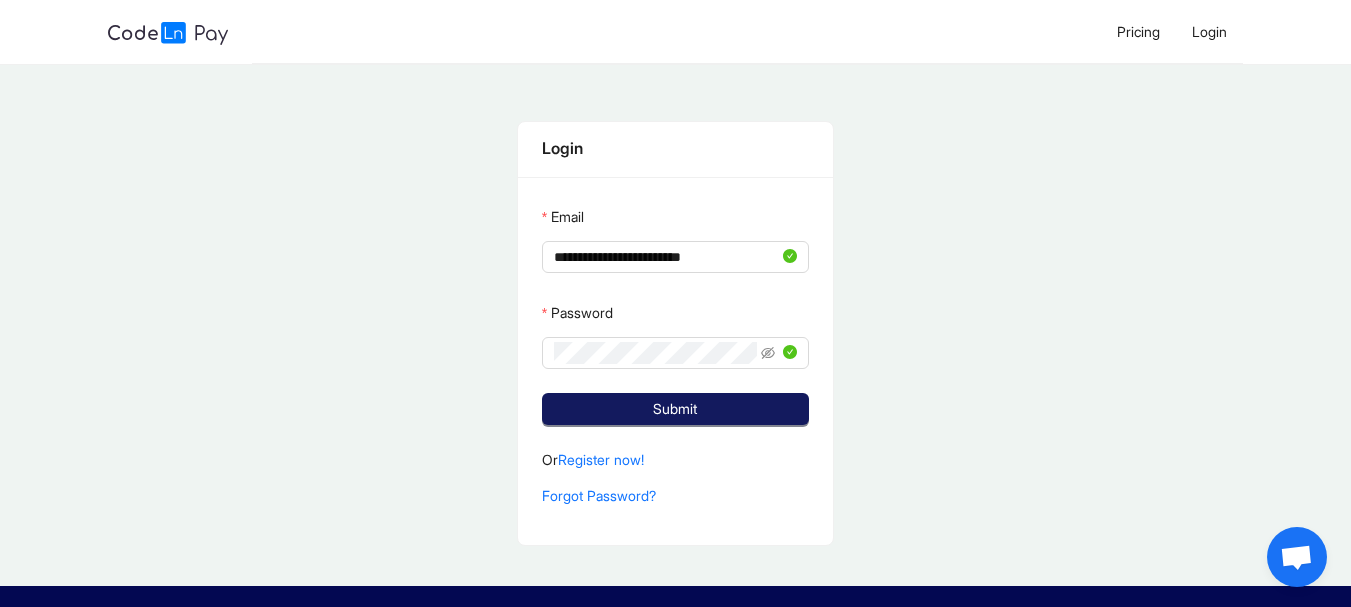click on "Submit" 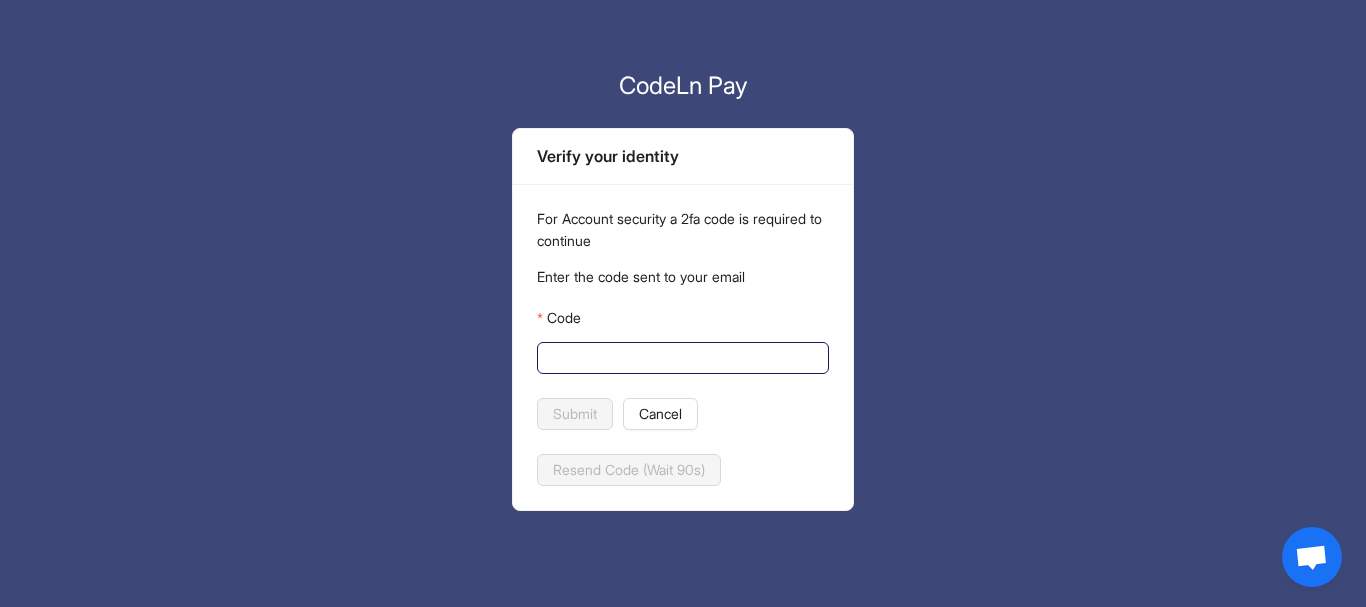 click on "Code" at bounding box center (681, 358) 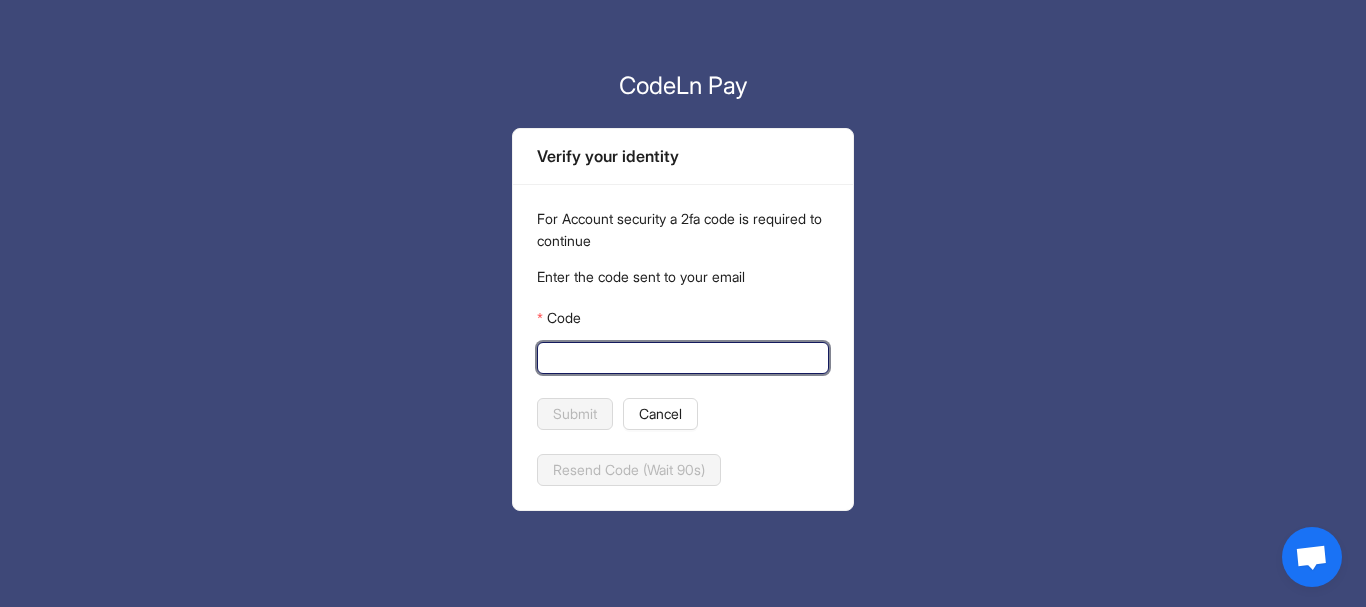 paste on "******" 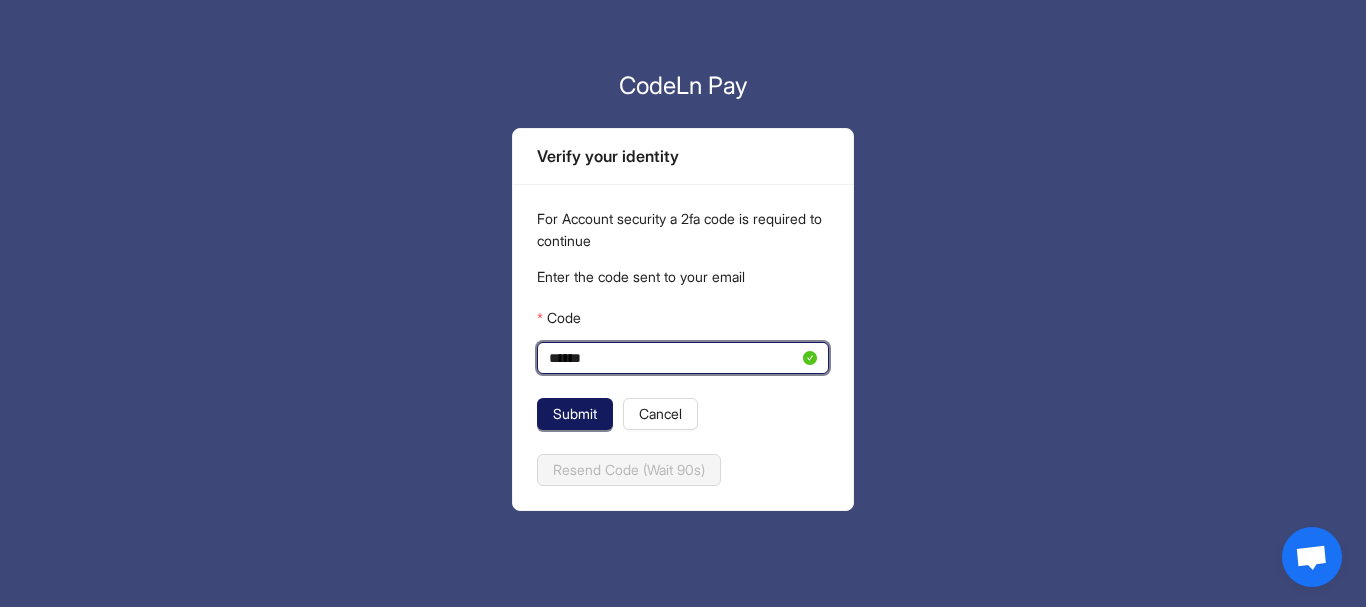 type on "******" 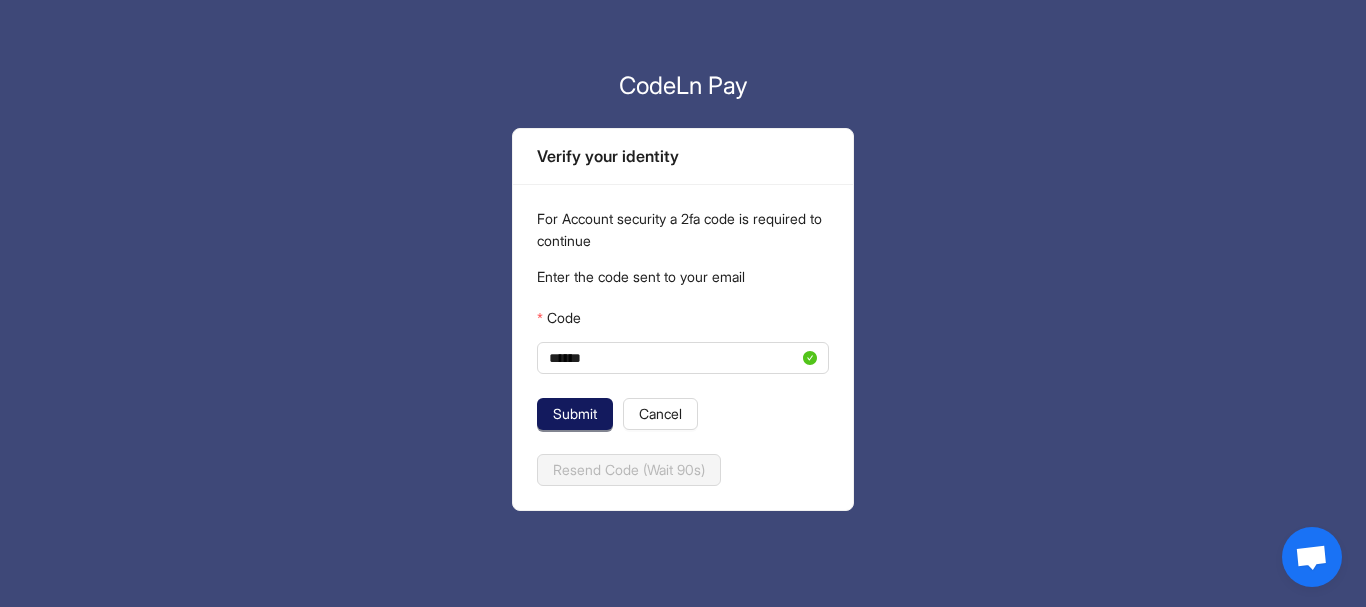 click on "Submit" 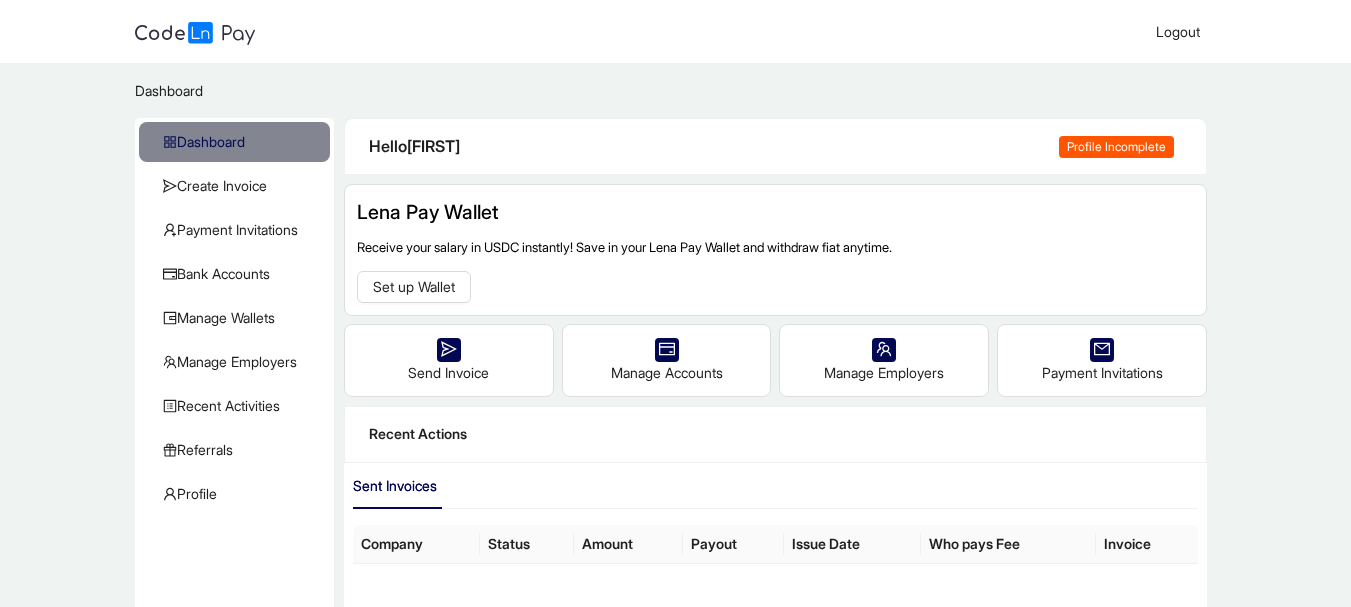 click on "Profile Incomplete" at bounding box center [1116, 147] 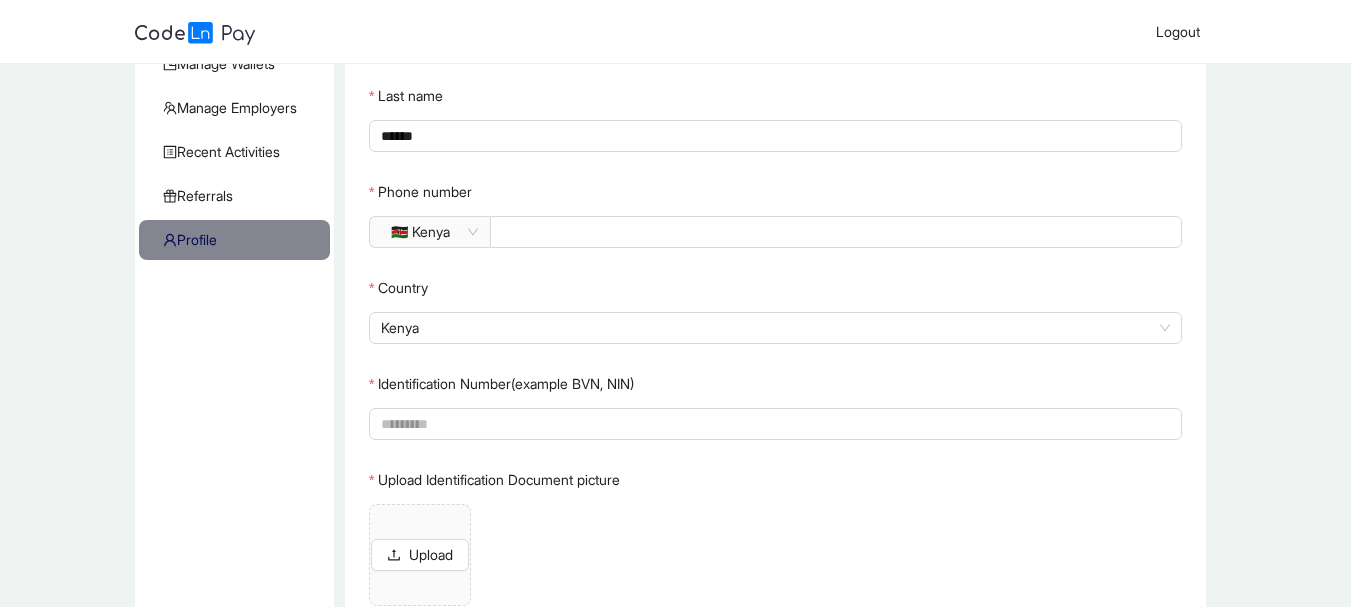 scroll, scrollTop: 378, scrollLeft: 0, axis: vertical 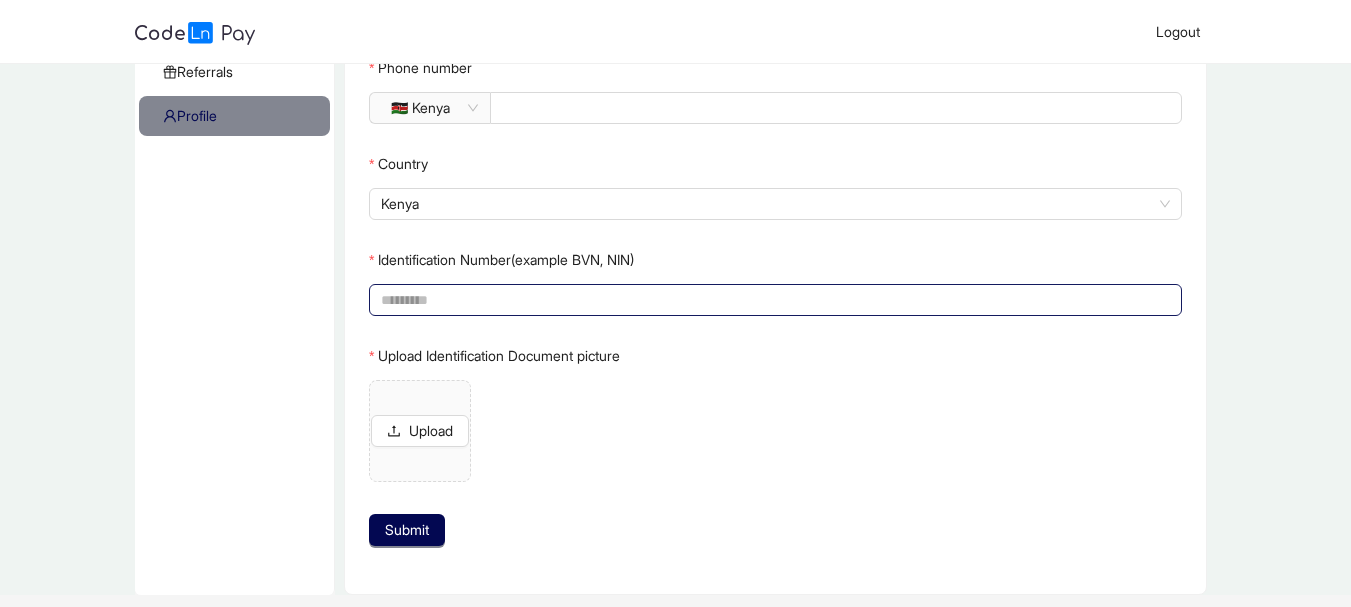 click on "Identification Number(example BVN, NIN)" at bounding box center (773, 300) 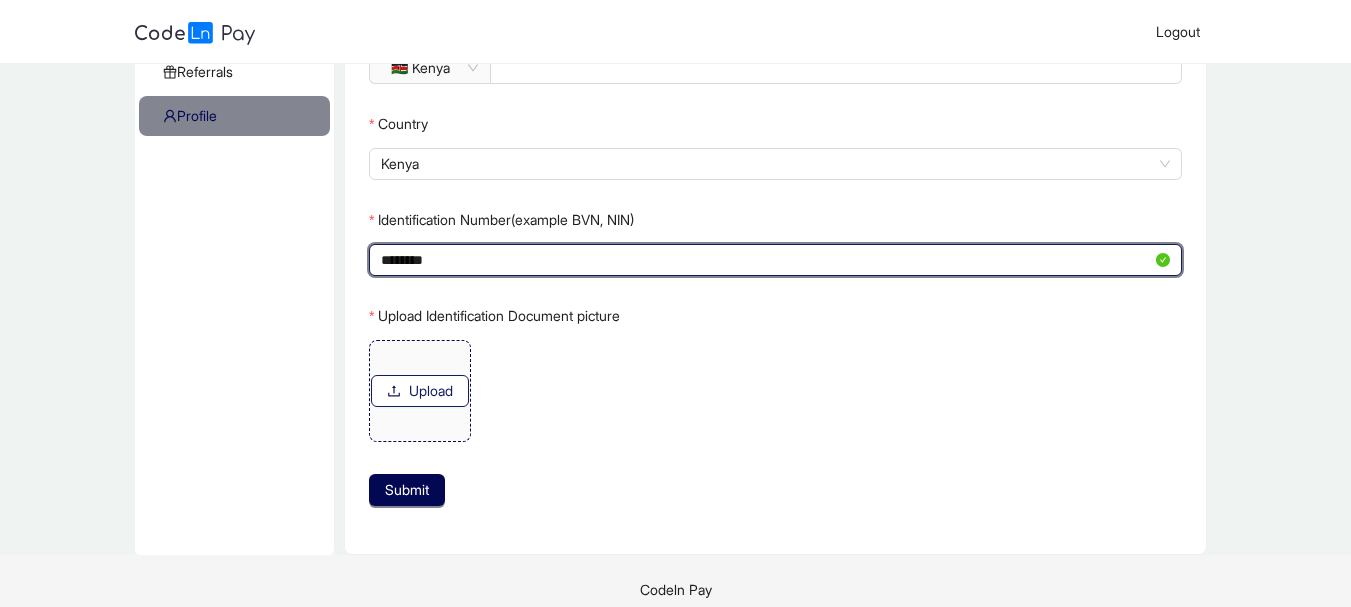 type on "********" 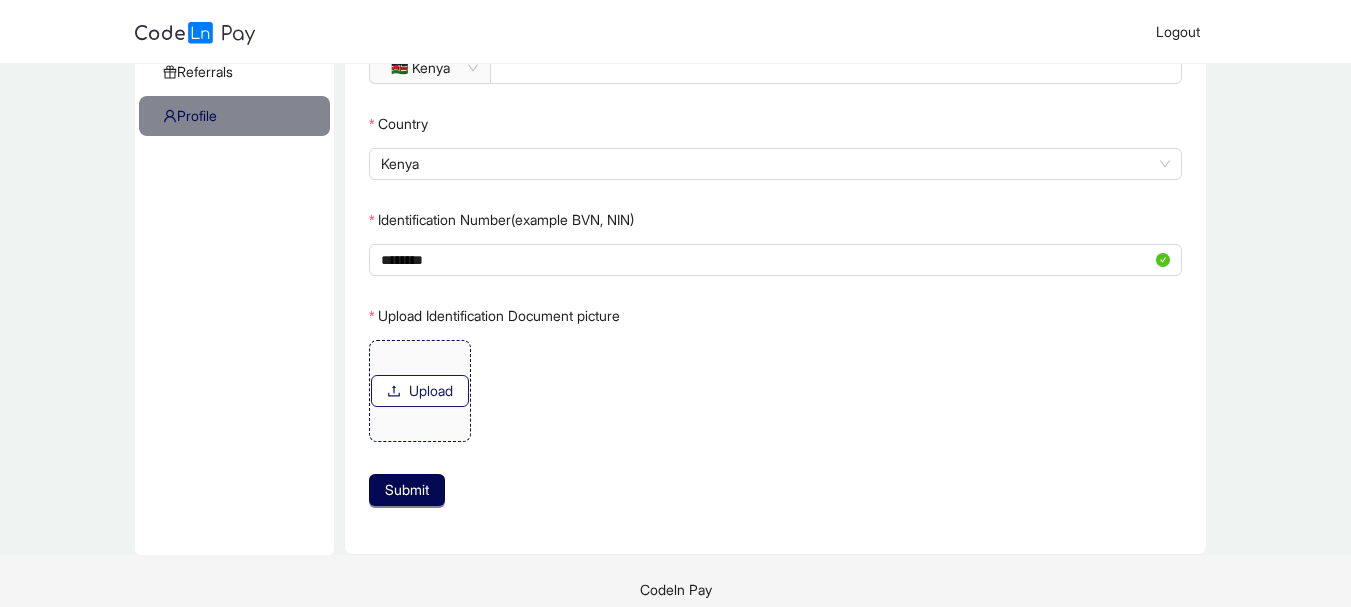 click on "Upload" 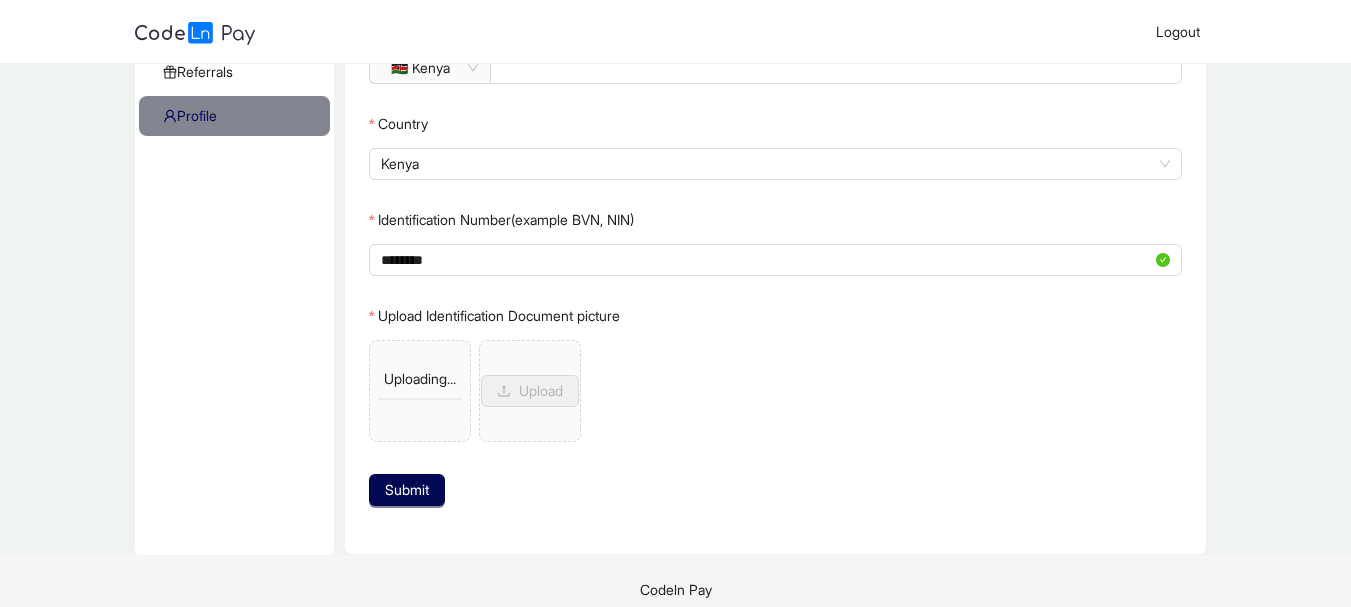 scroll, scrollTop: 0, scrollLeft: 0, axis: both 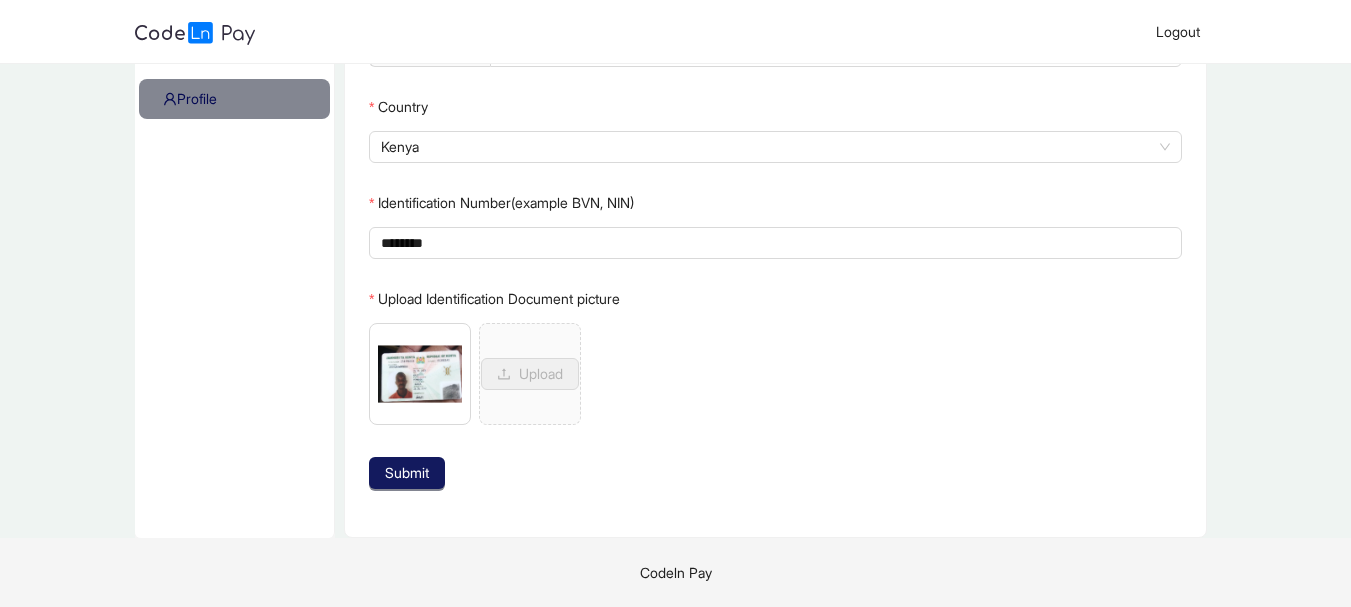 click on "Submit" 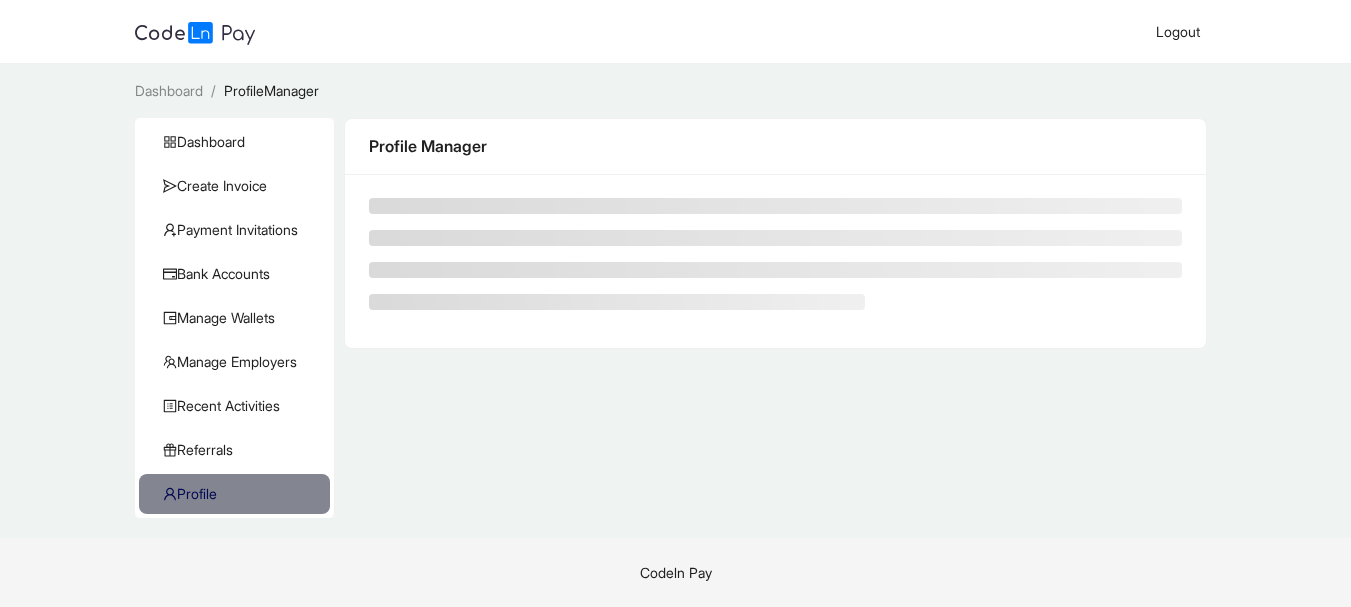scroll, scrollTop: 0, scrollLeft: 0, axis: both 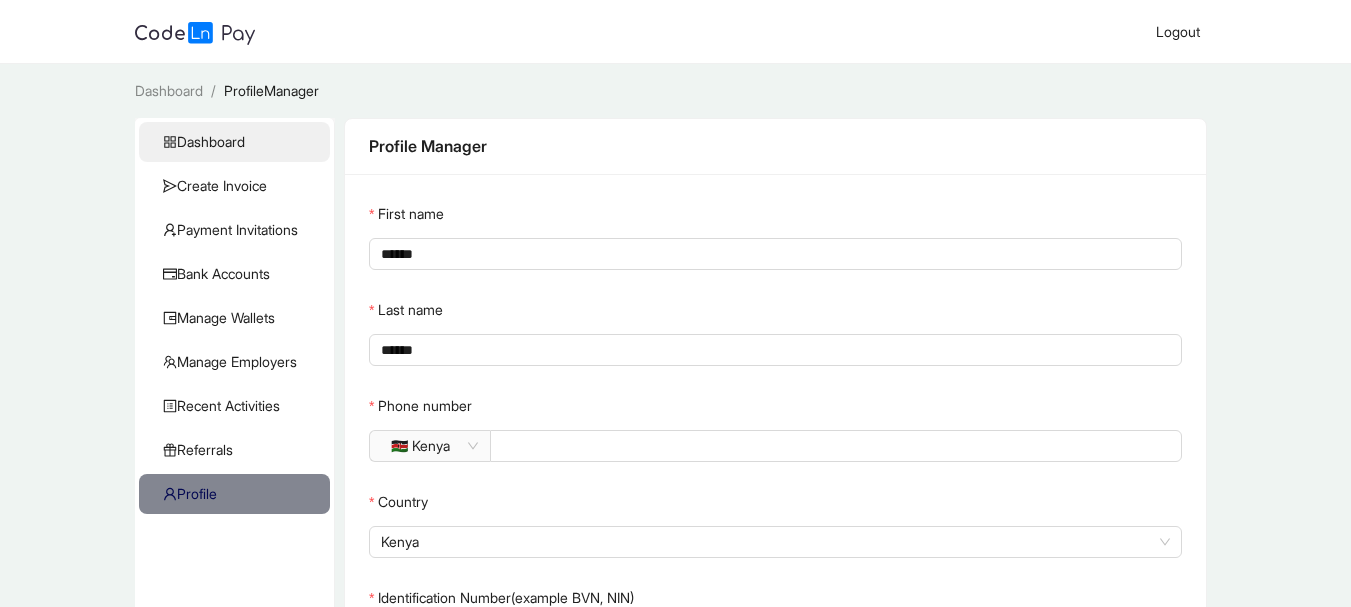 click on "Dashboard" 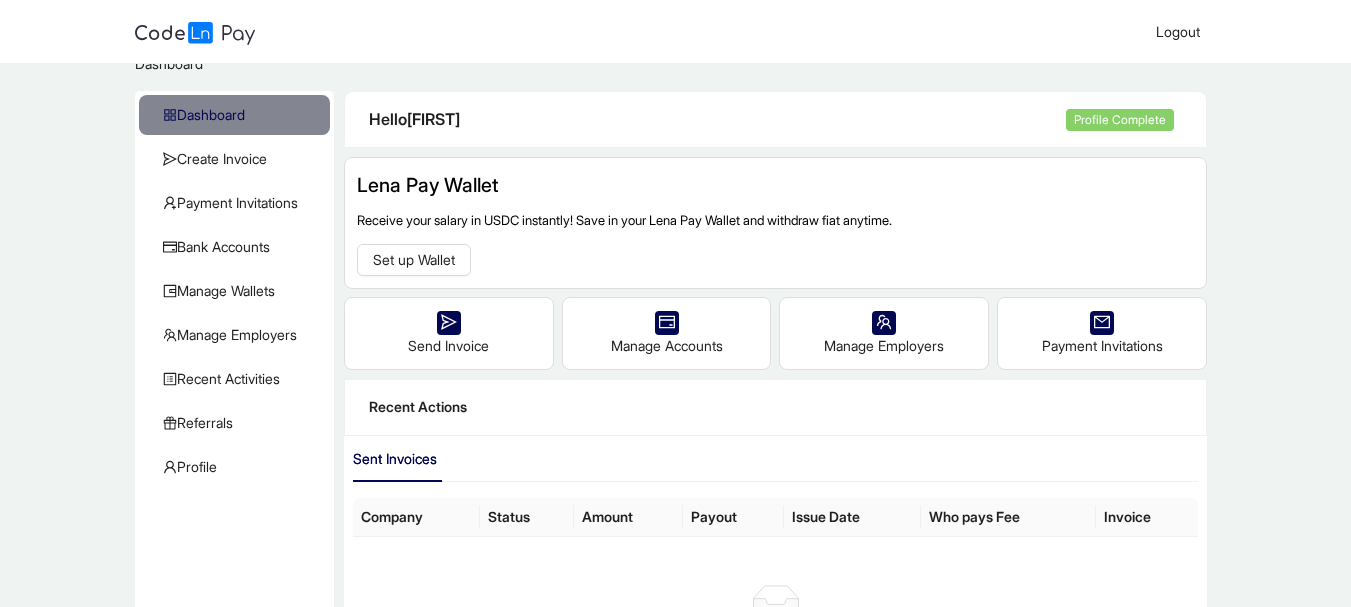 scroll, scrollTop: 36, scrollLeft: 0, axis: vertical 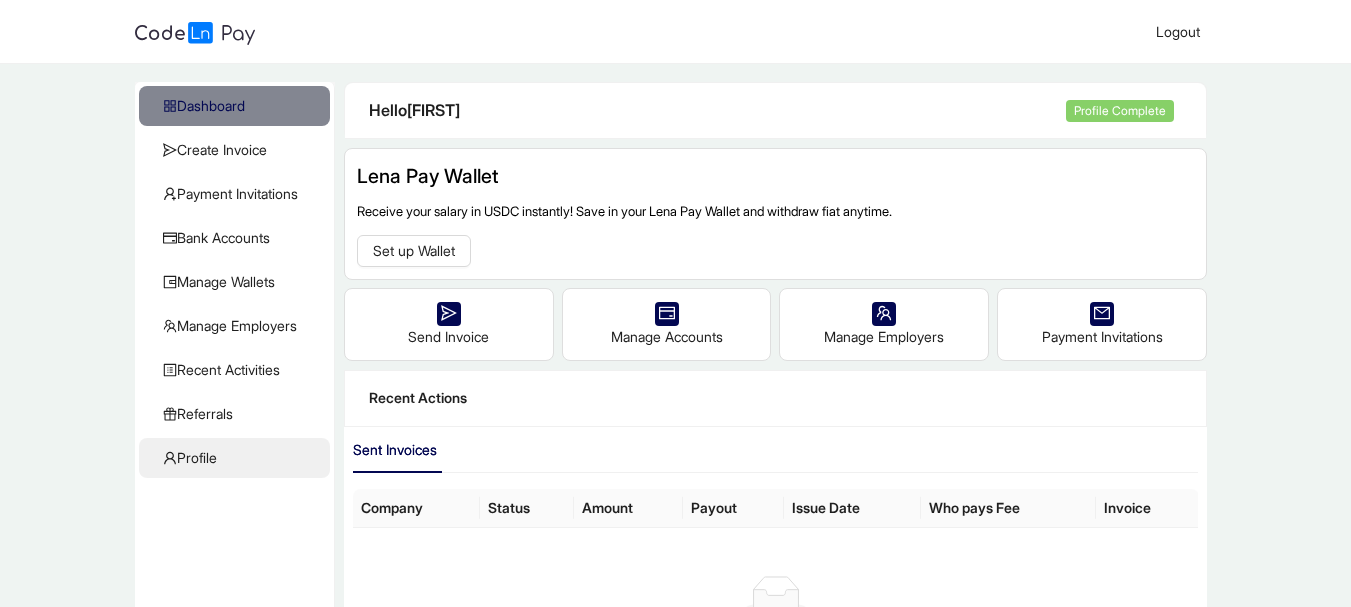 click on "Profile" 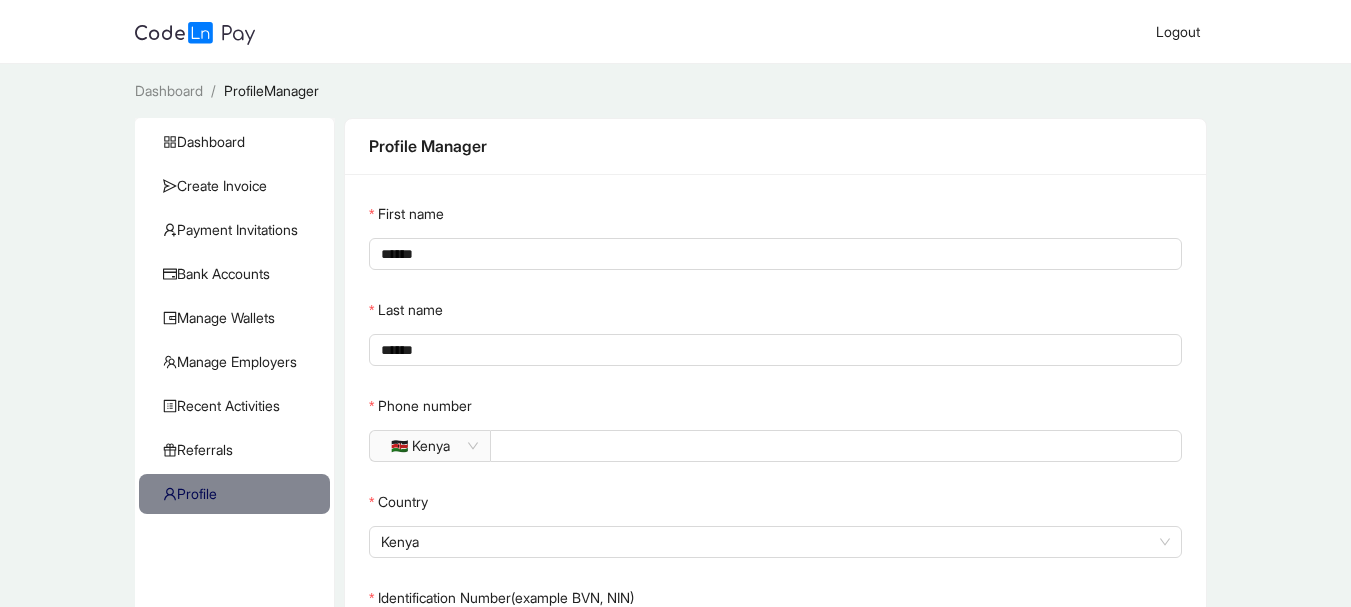 click on "Profile" 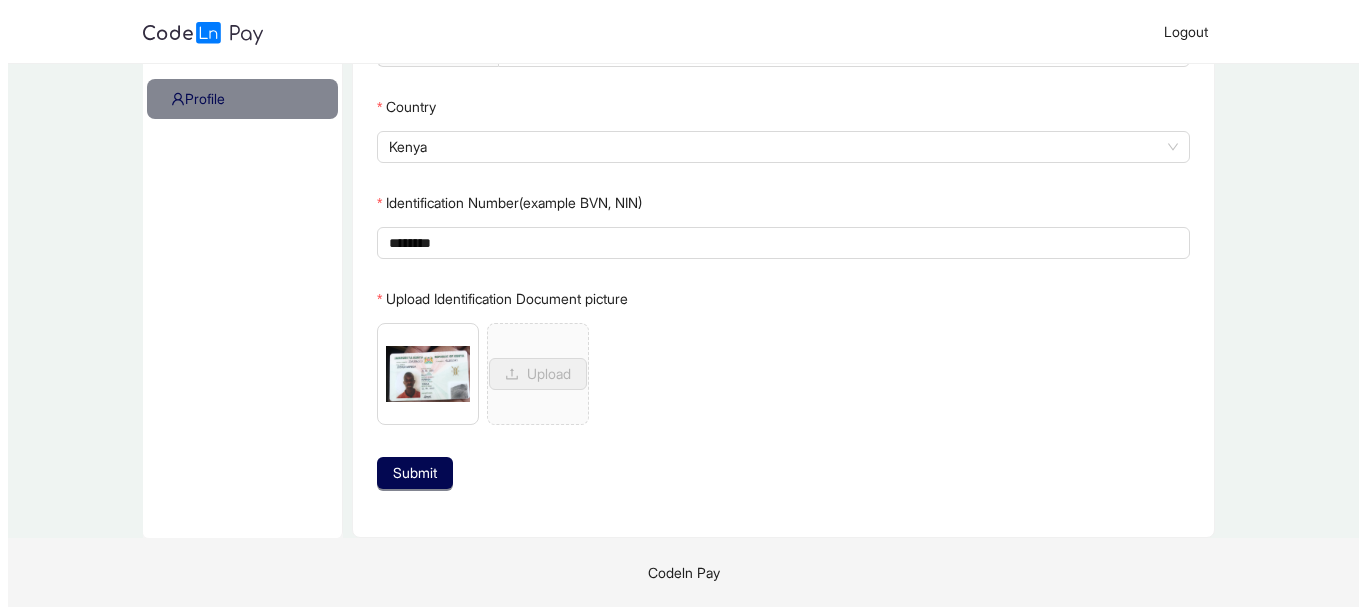 scroll, scrollTop: 0, scrollLeft: 0, axis: both 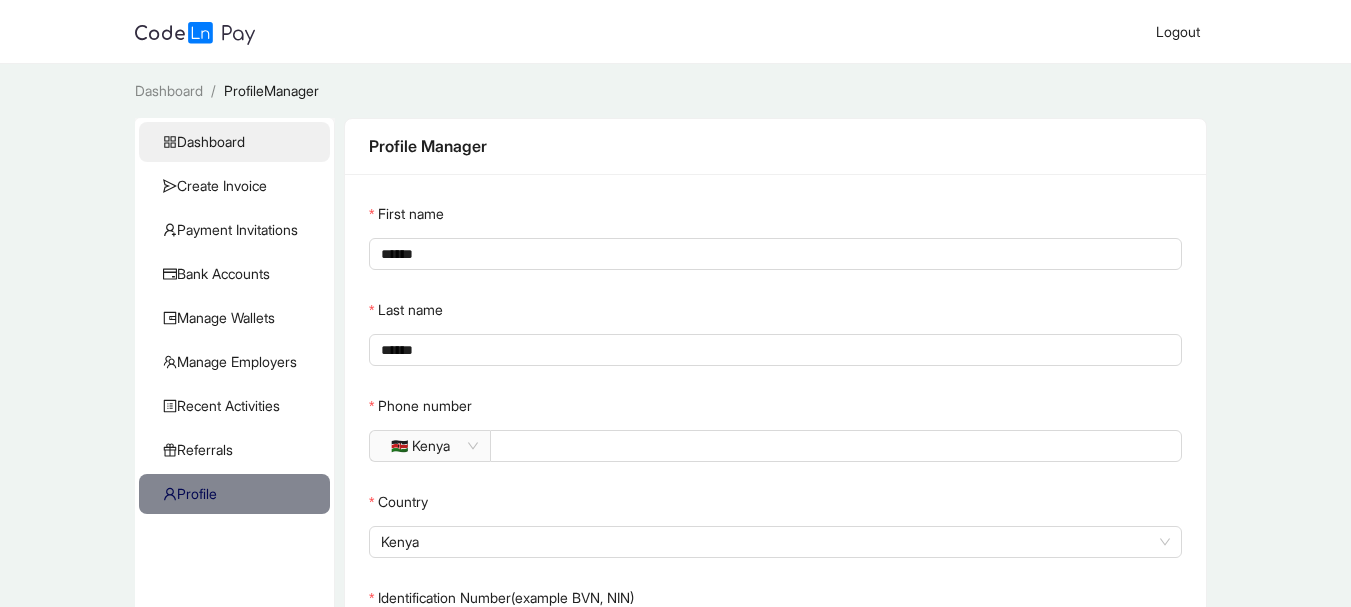 click on "Dashboard" 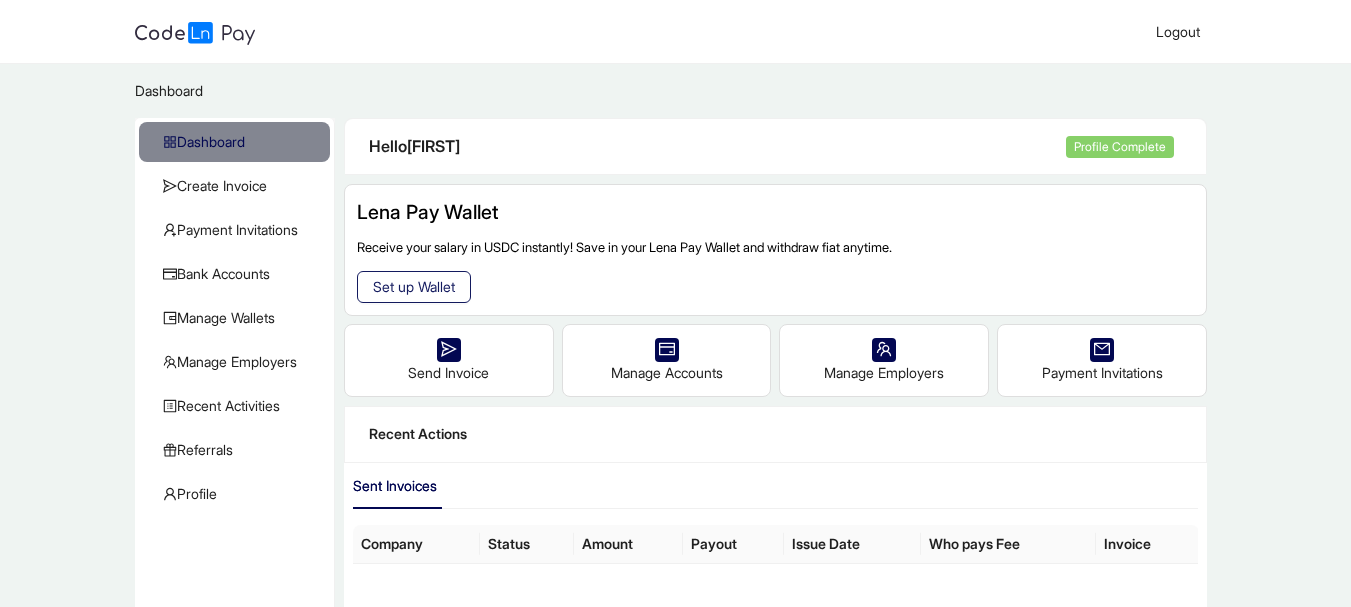 click on "Set up Wallet" 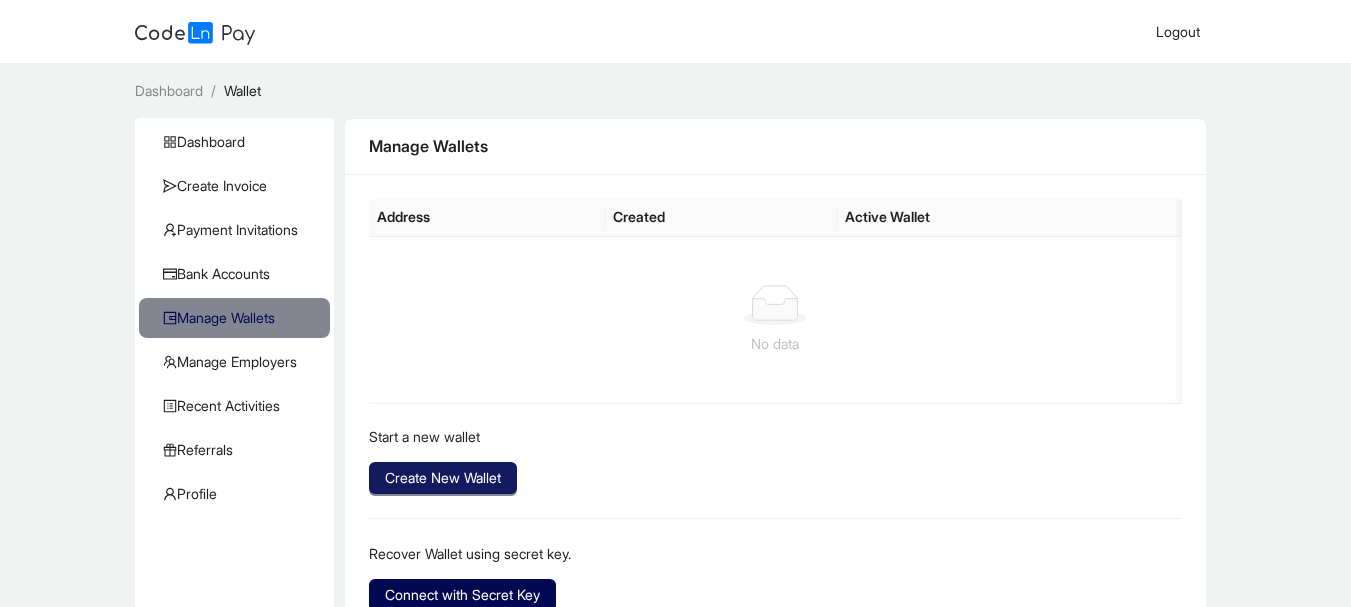 click on "Create New Wallet" 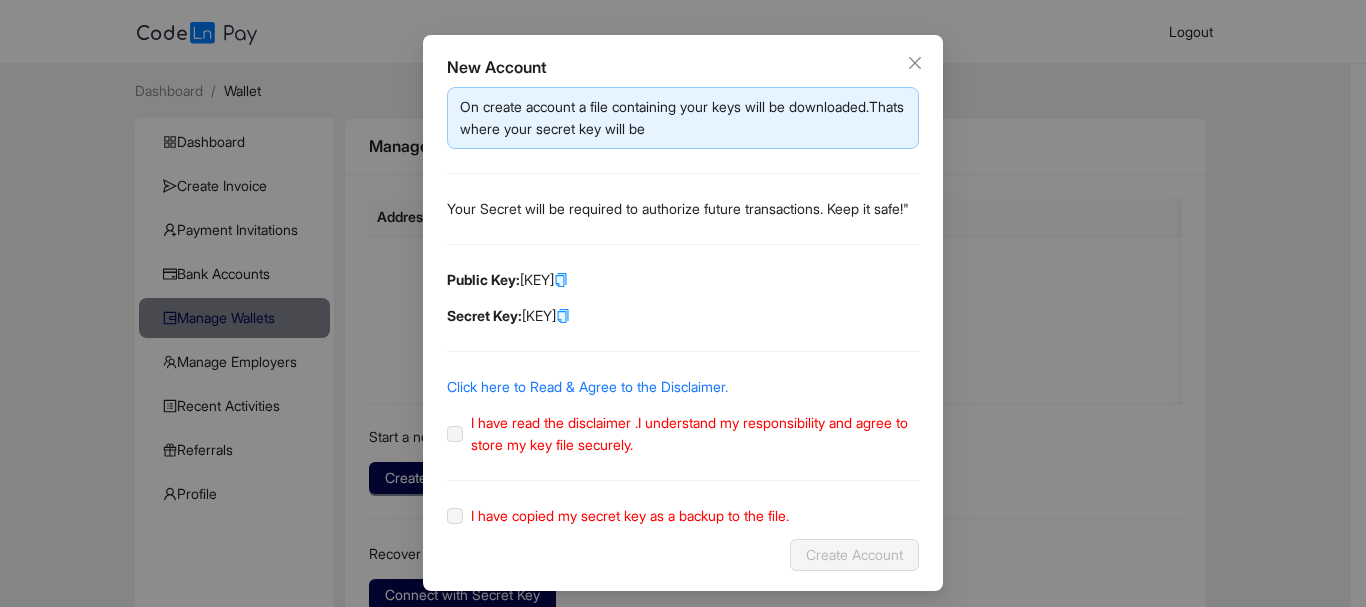 scroll, scrollTop: 95, scrollLeft: 0, axis: vertical 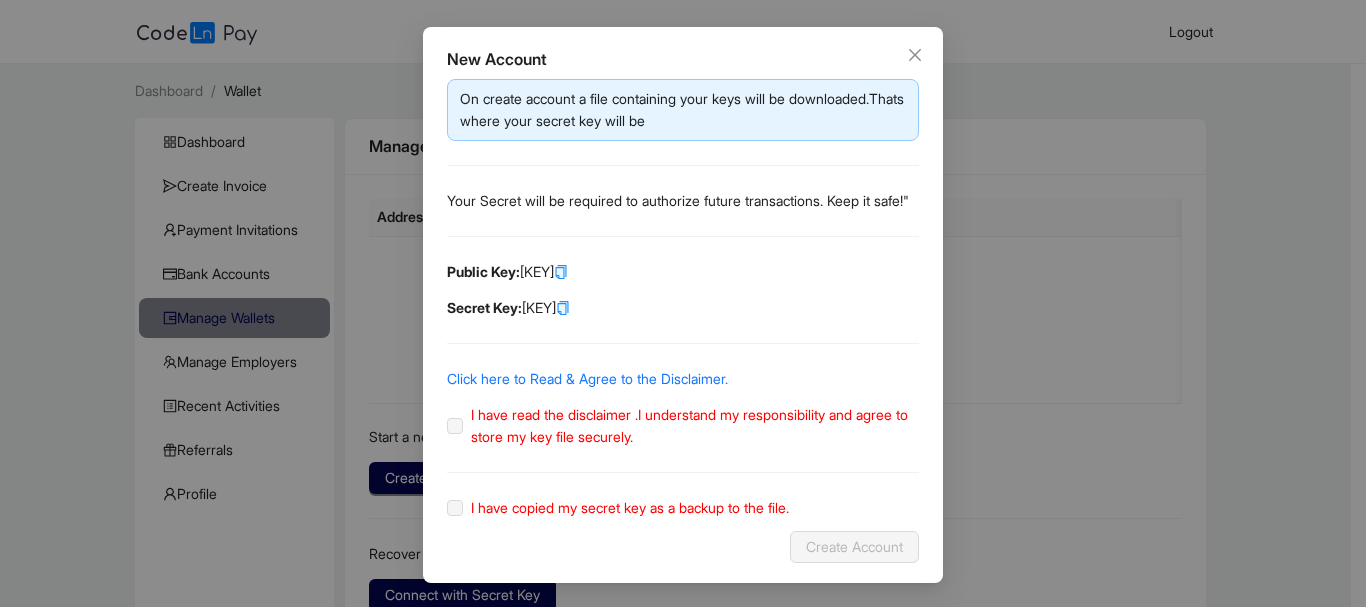 click on "Your Secret will be required to authorize future transactions. Keep it safe!"" 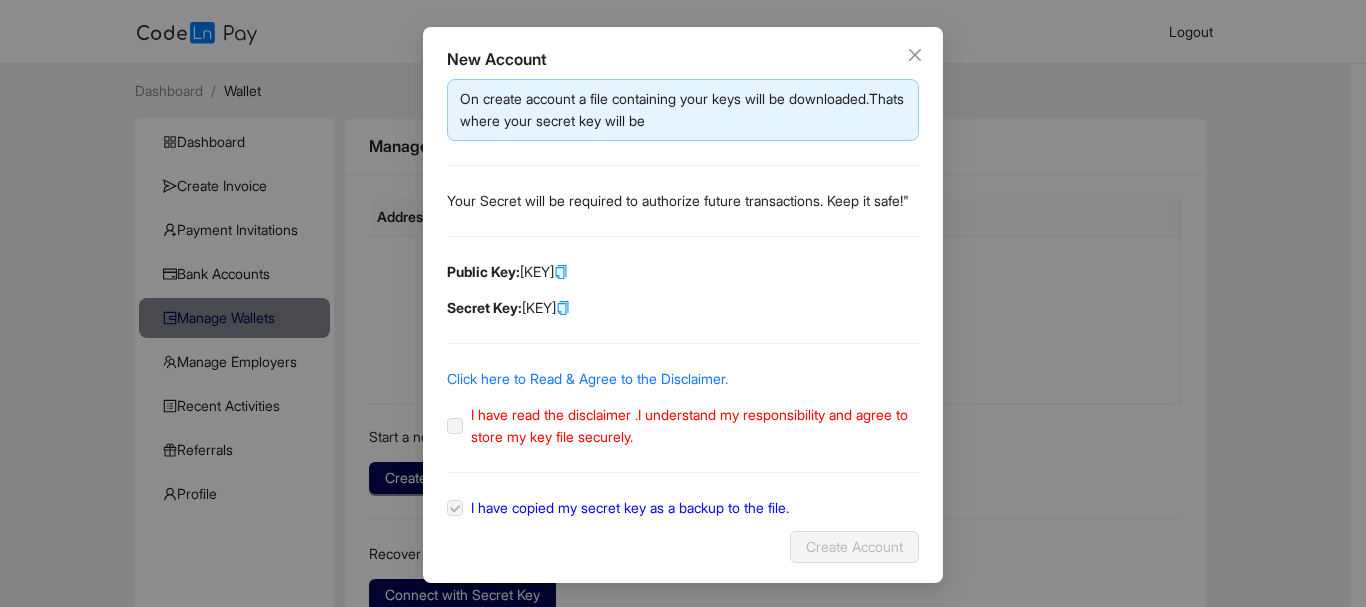 click on "Click here to Read & Agree to the Disclaimer." 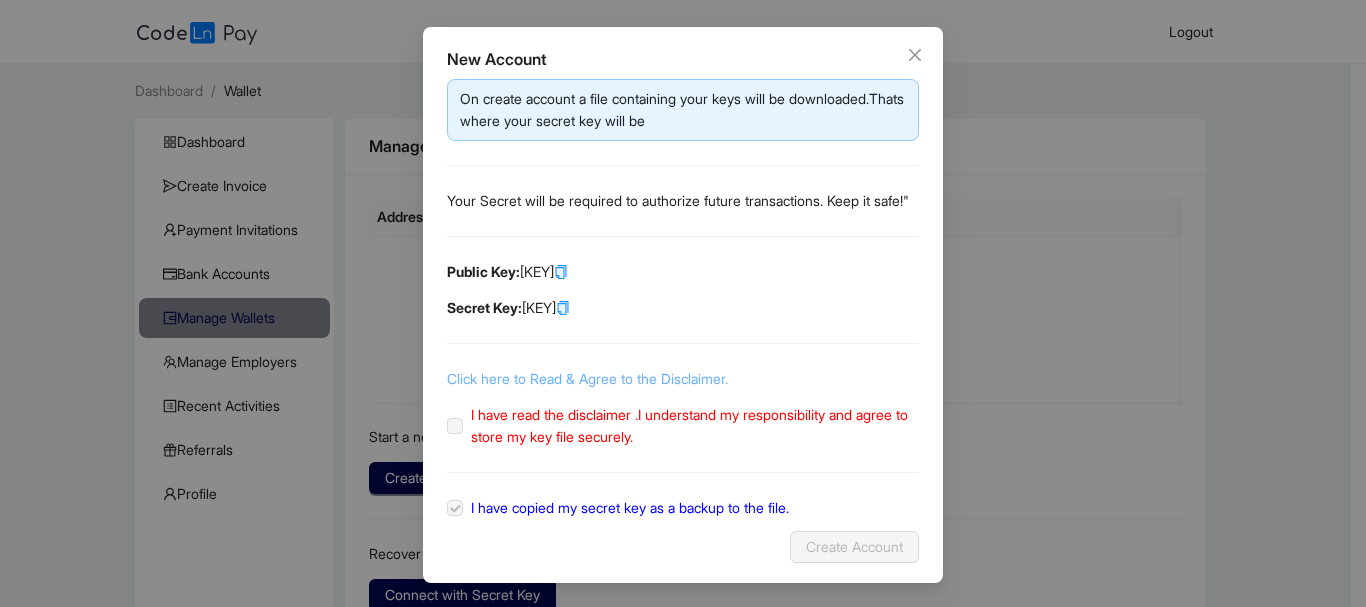 click on "Click here to Read & Agree to the Disclaimer." at bounding box center (587, 378) 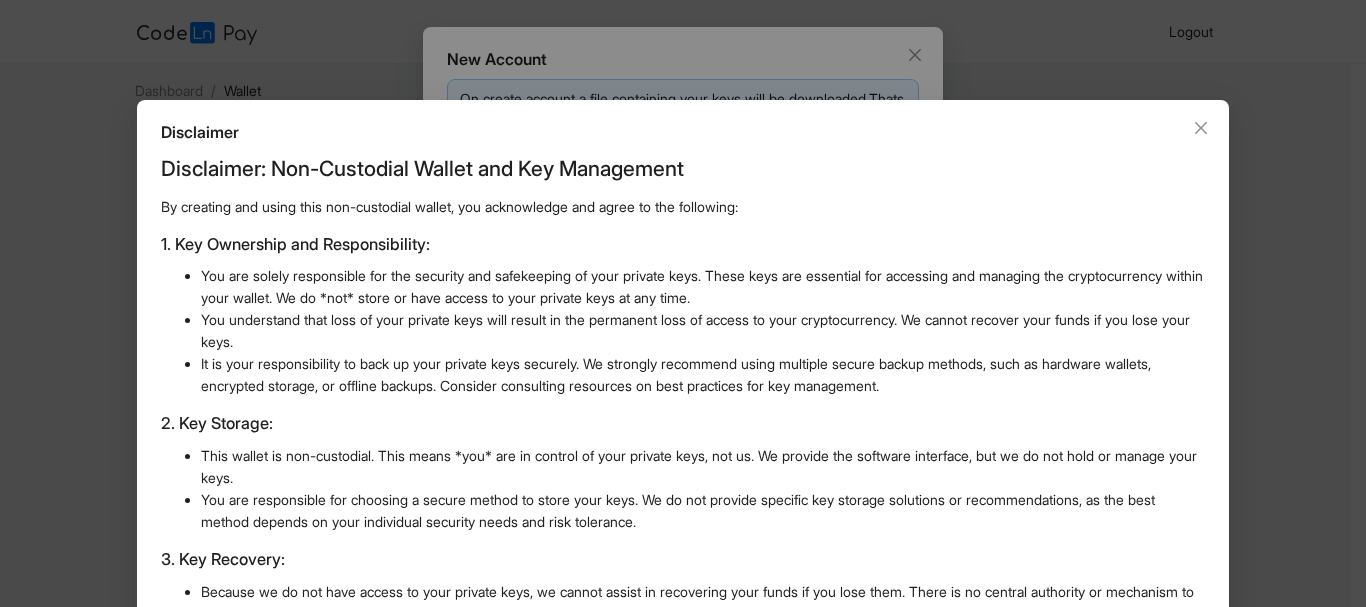 scroll, scrollTop: 487, scrollLeft: 0, axis: vertical 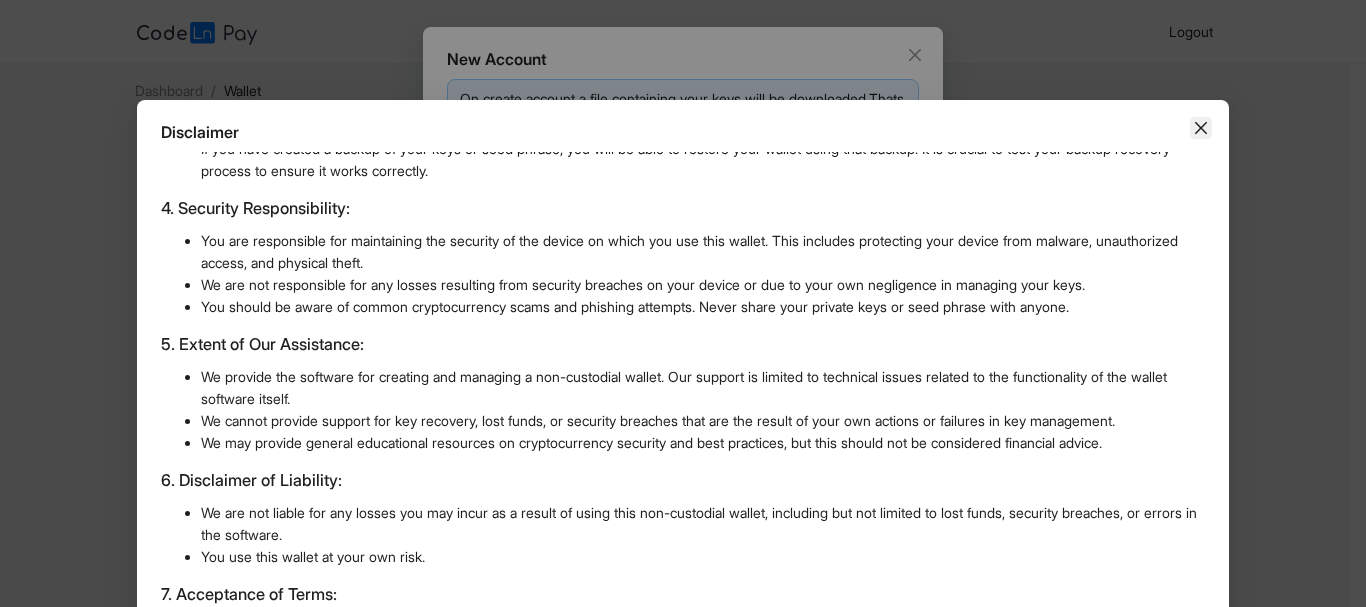 click 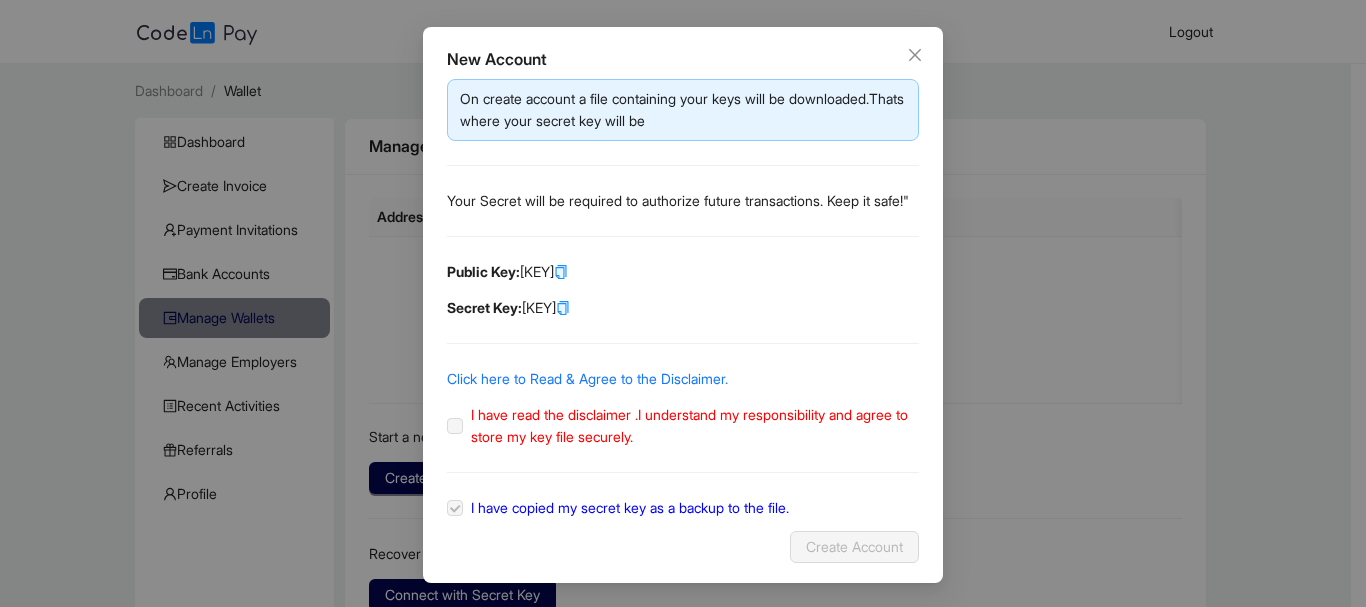 click on "I have read the disclaimer .I understand my responsibility and agree to store my key file securely." 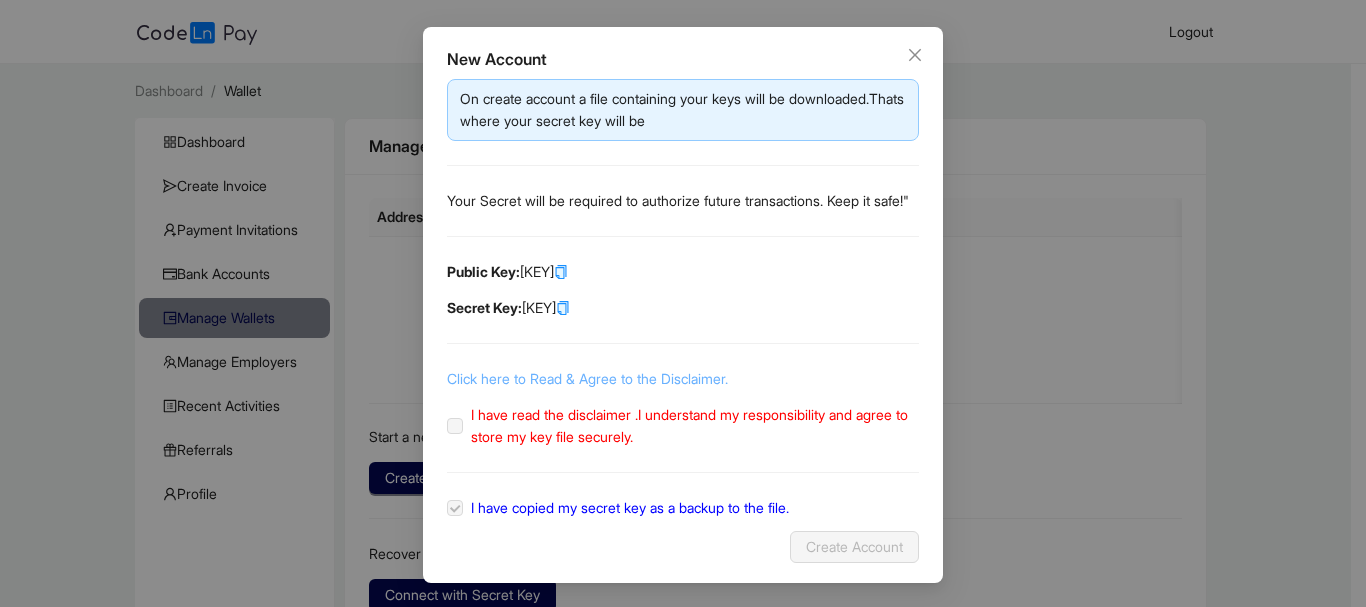 click on "Click here to Read & Agree to the Disclaimer." at bounding box center [587, 378] 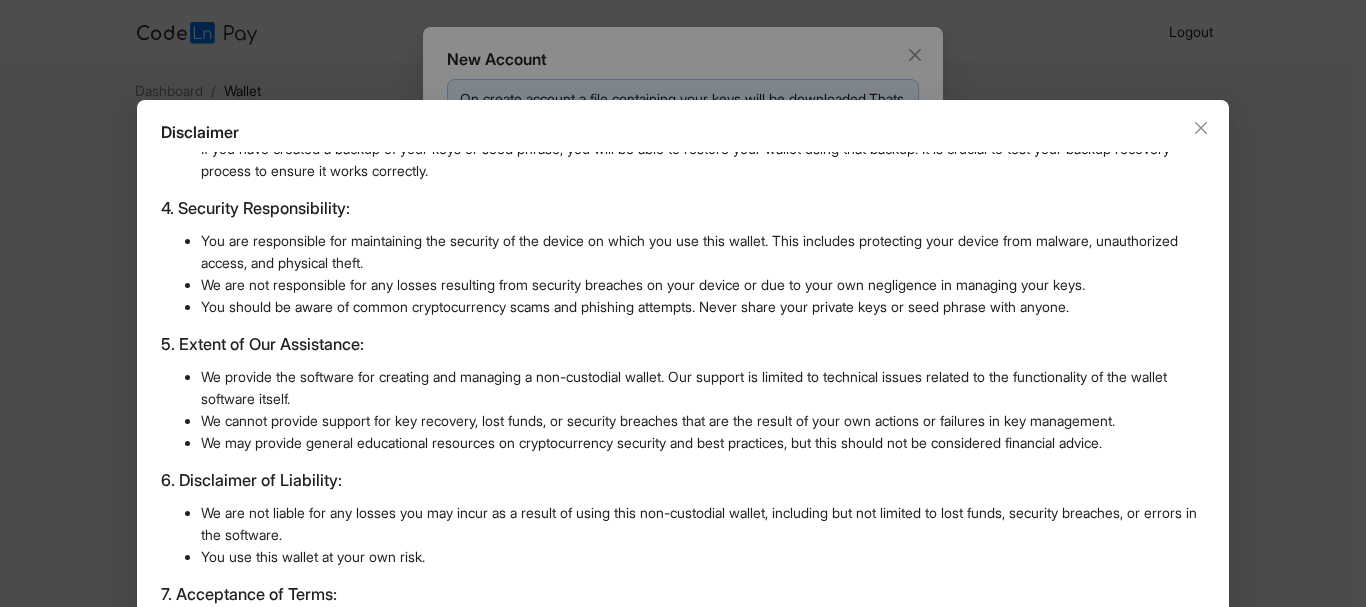 scroll, scrollTop: 121, scrollLeft: 0, axis: vertical 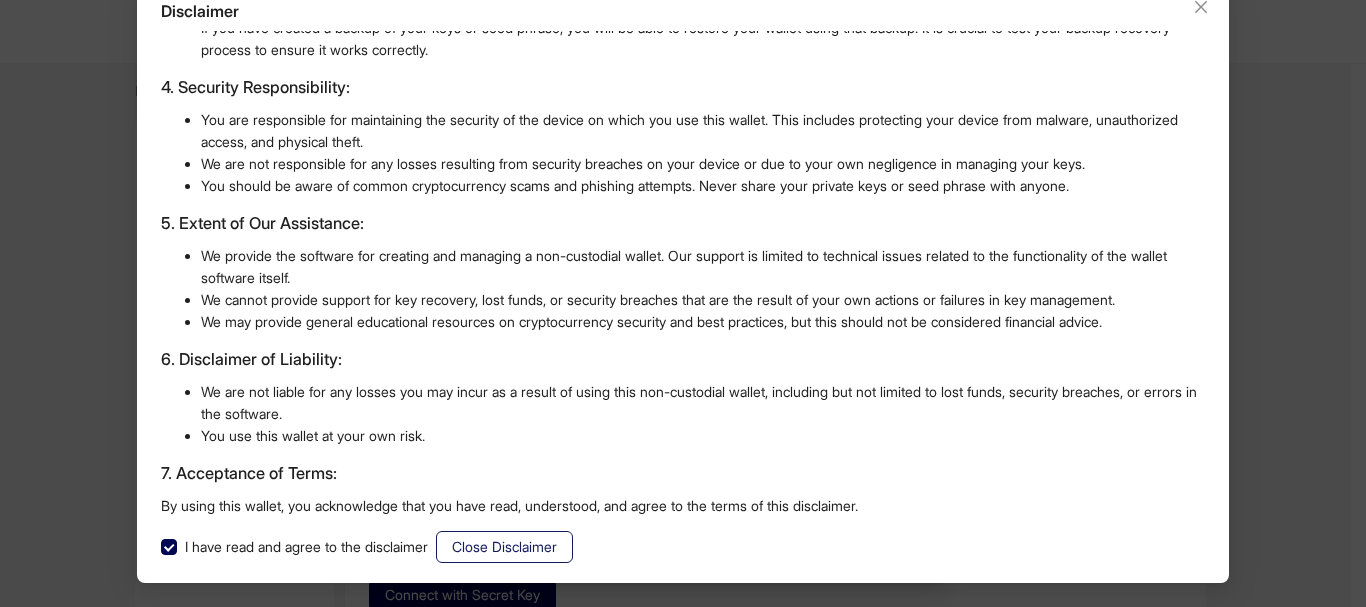 click on "Close Disclaimer" 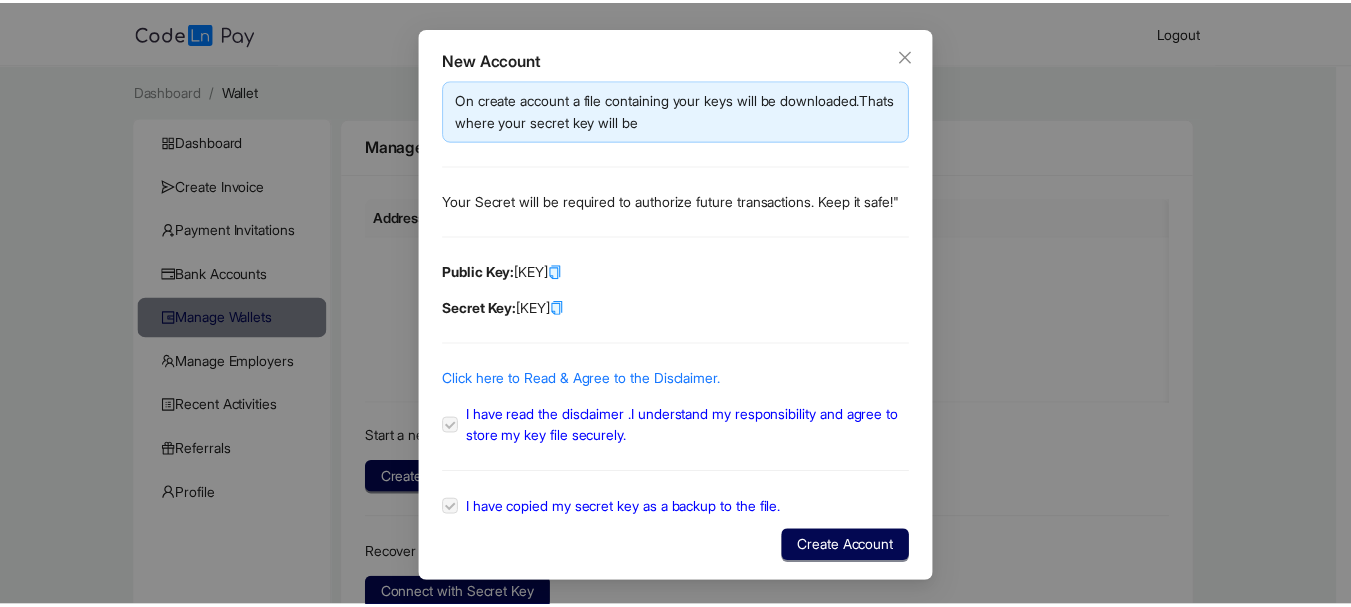 scroll, scrollTop: 21, scrollLeft: 0, axis: vertical 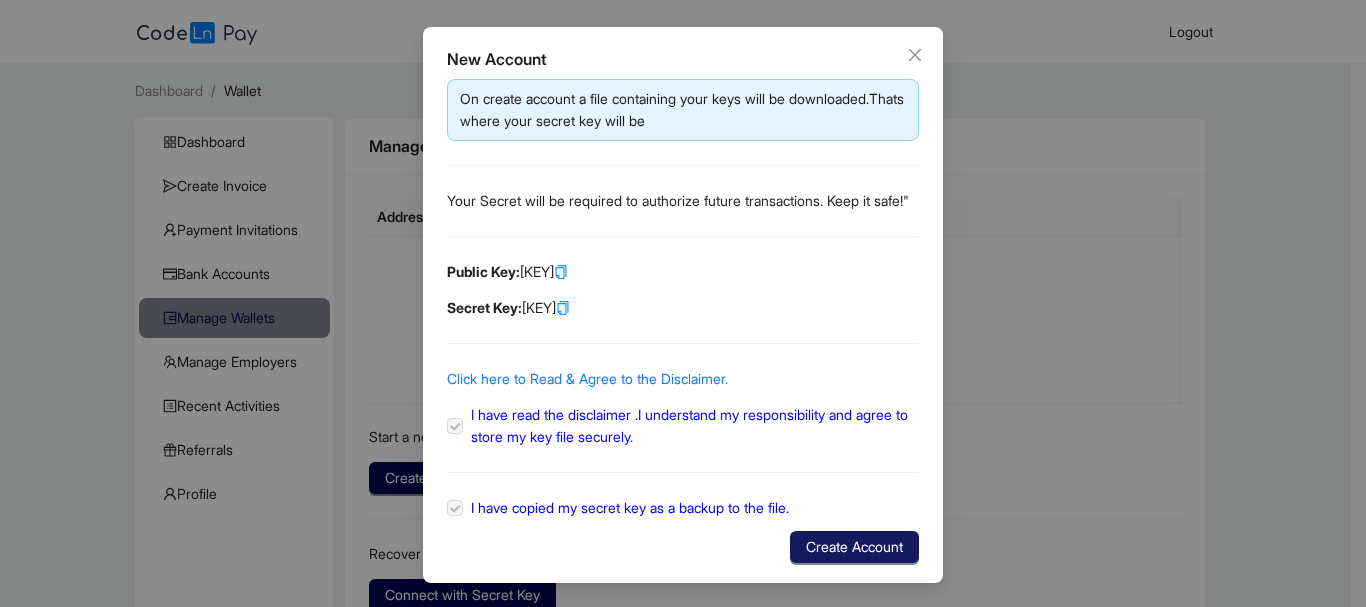 click on "Create Account" 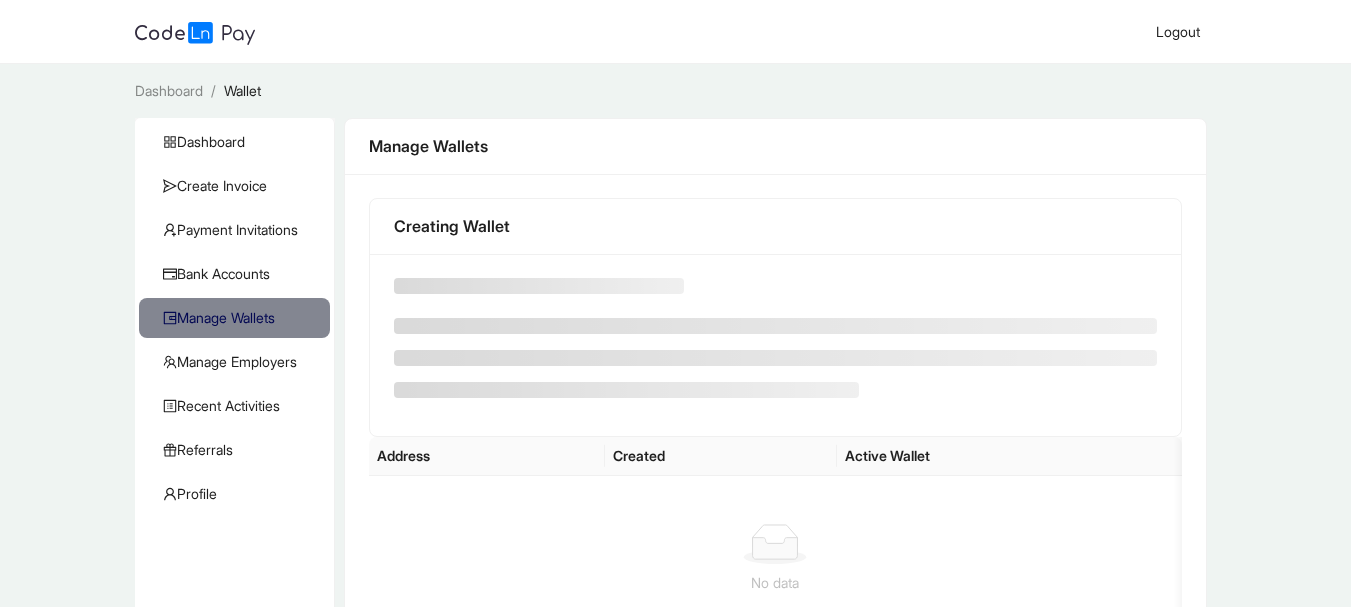 scroll, scrollTop: 0, scrollLeft: 0, axis: both 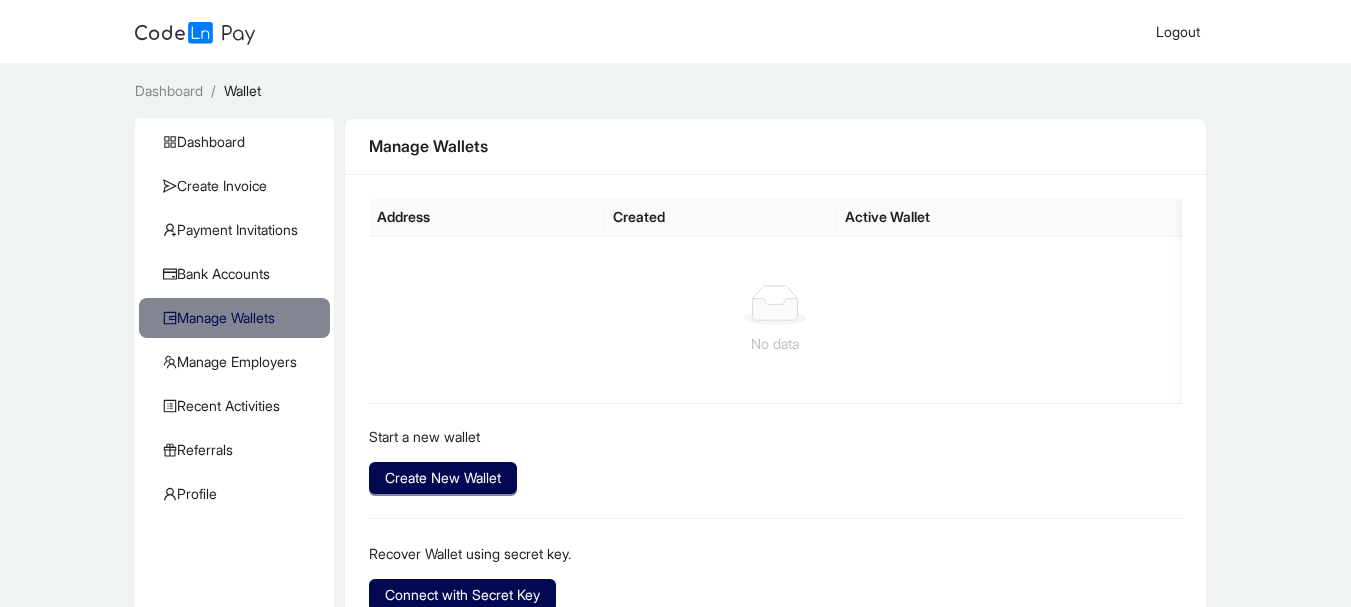 click on "Manage Wallets" 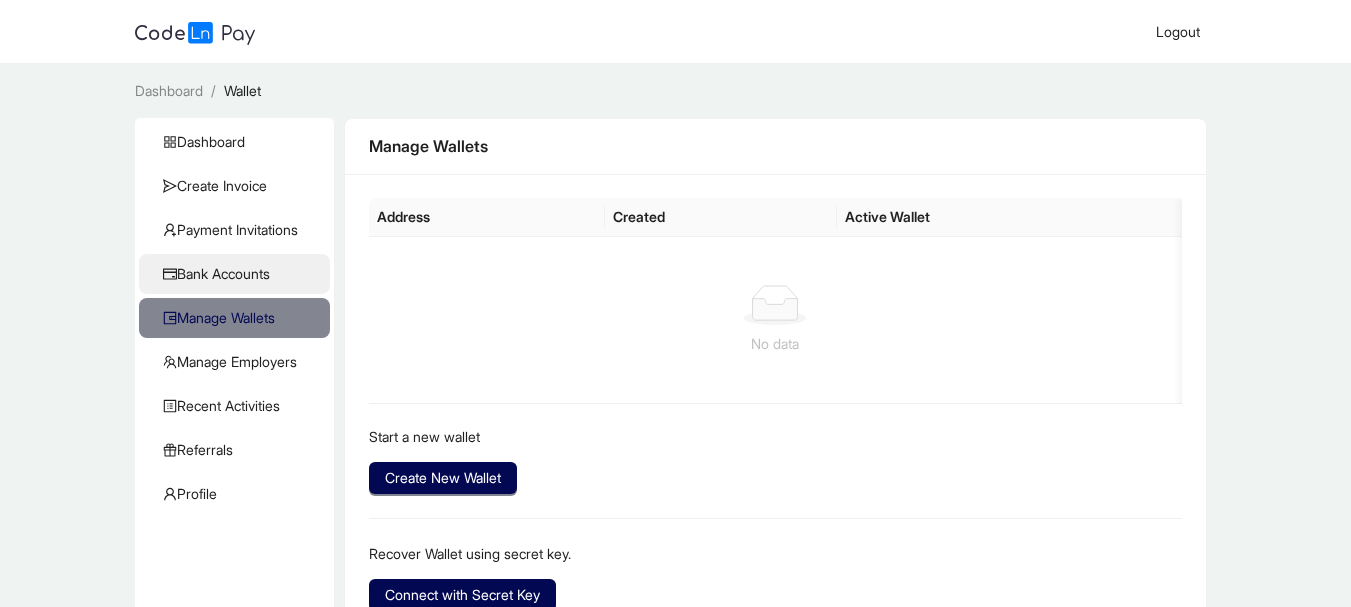click on "Bank Accounts" 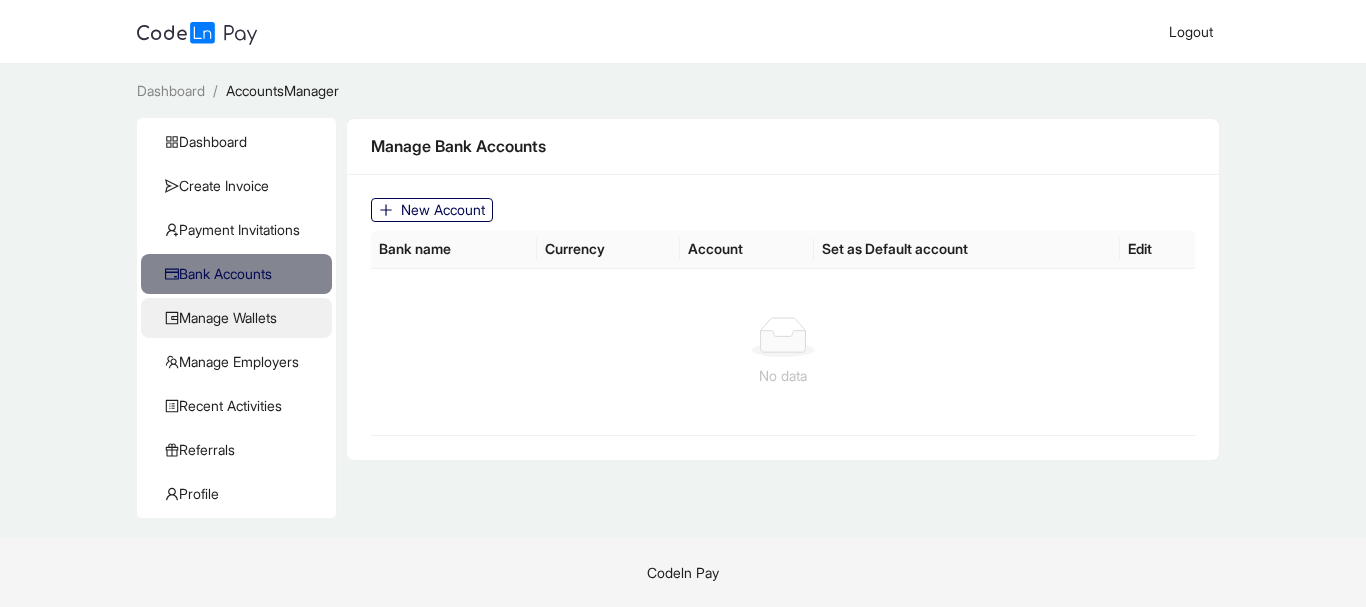 click on "Manage Wallets" 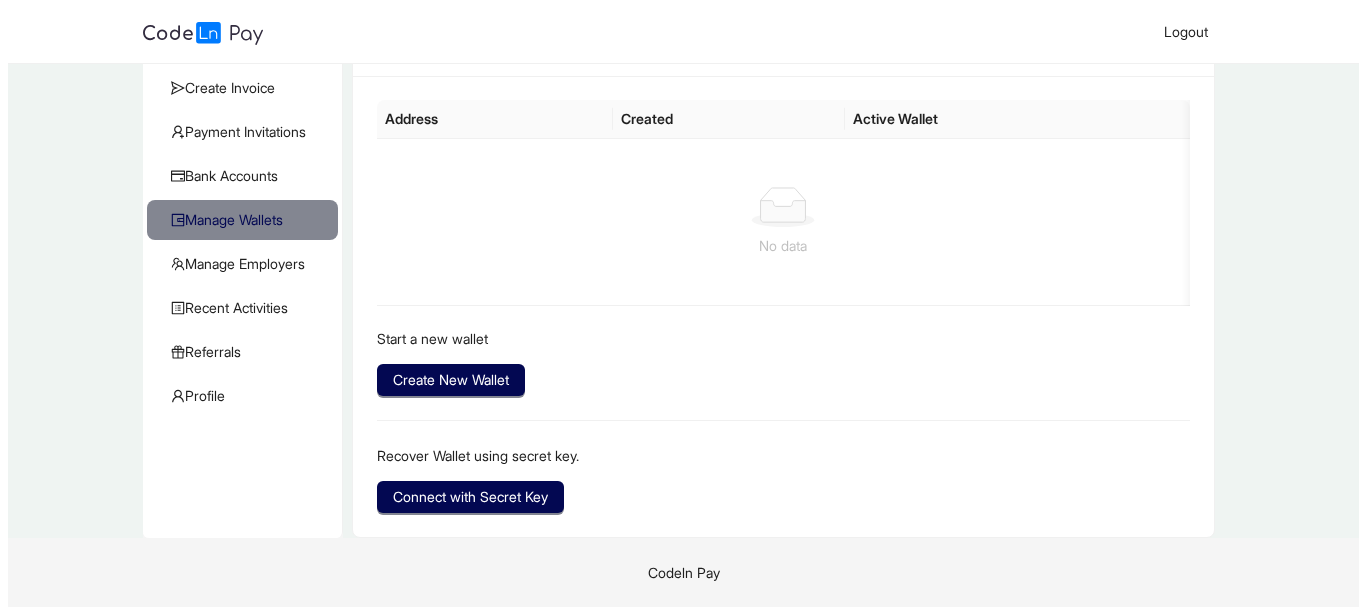 scroll, scrollTop: 36, scrollLeft: 0, axis: vertical 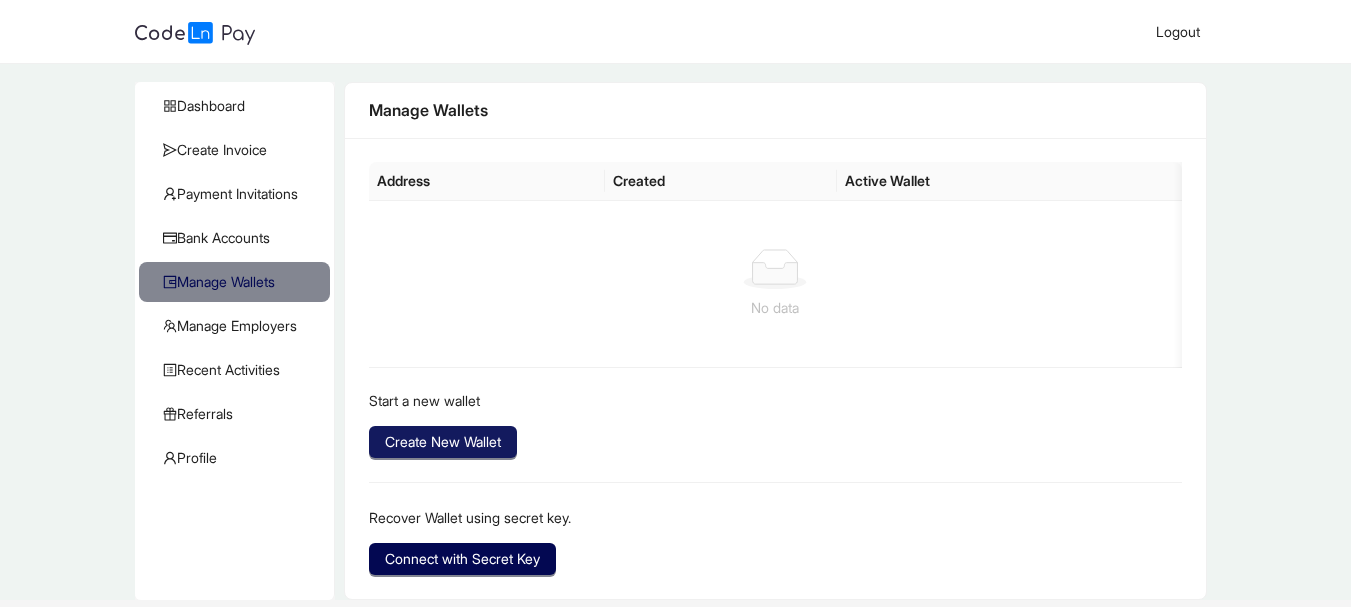 click on "Create New Wallet" 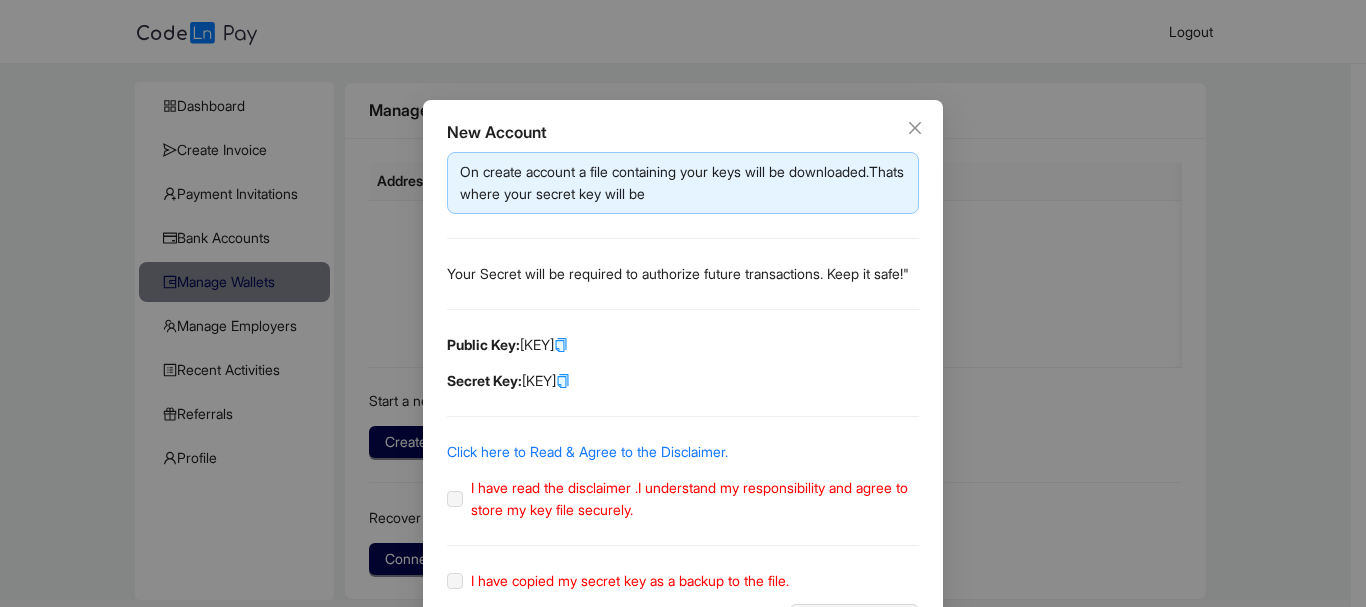 click on "Click here to Read & Agree to the Disclaimer." 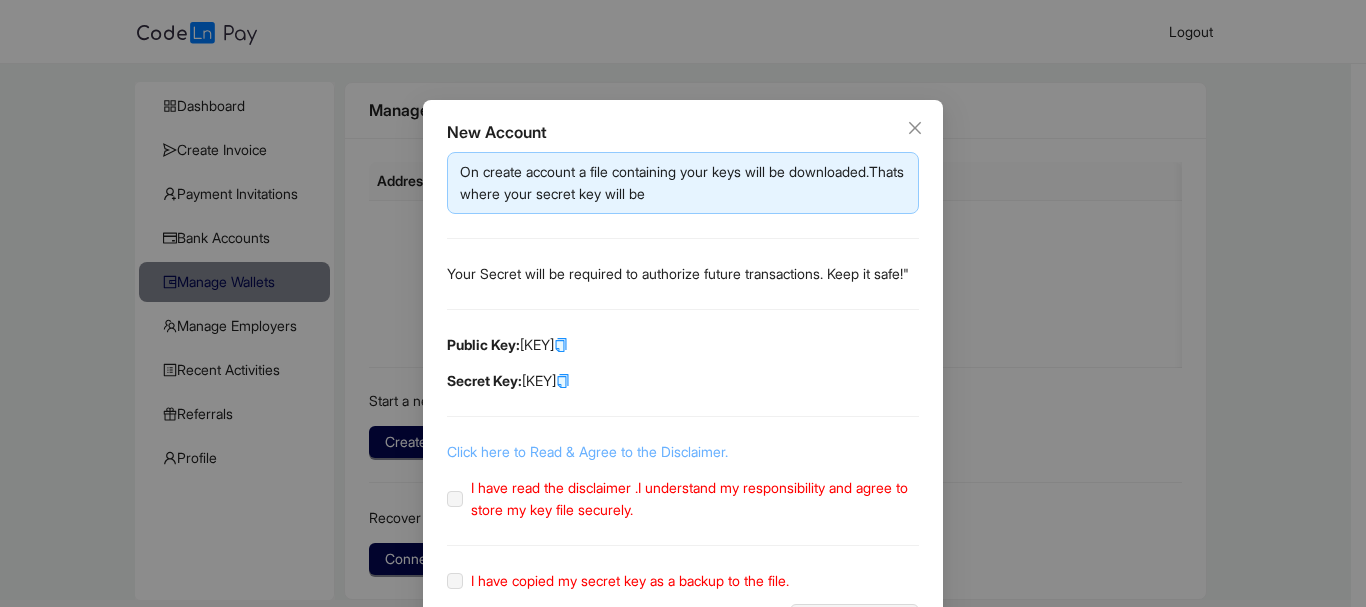 click on "Click here to Read & Agree to the Disclaimer." at bounding box center (587, 451) 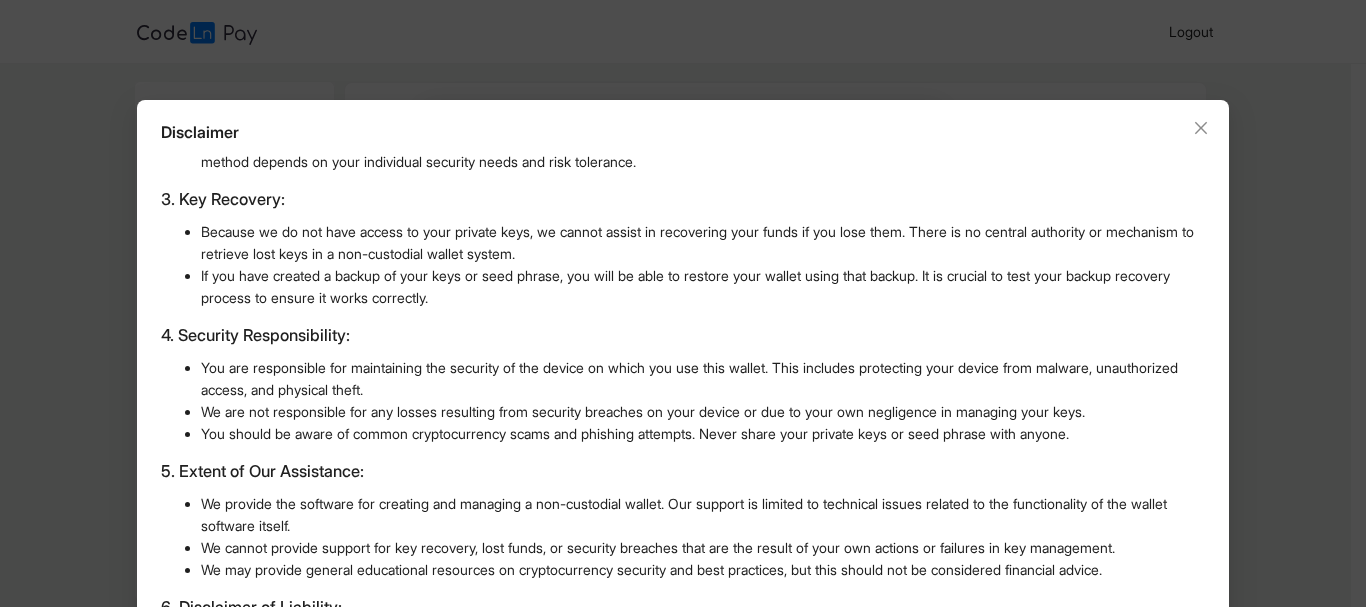 scroll, scrollTop: 374, scrollLeft: 0, axis: vertical 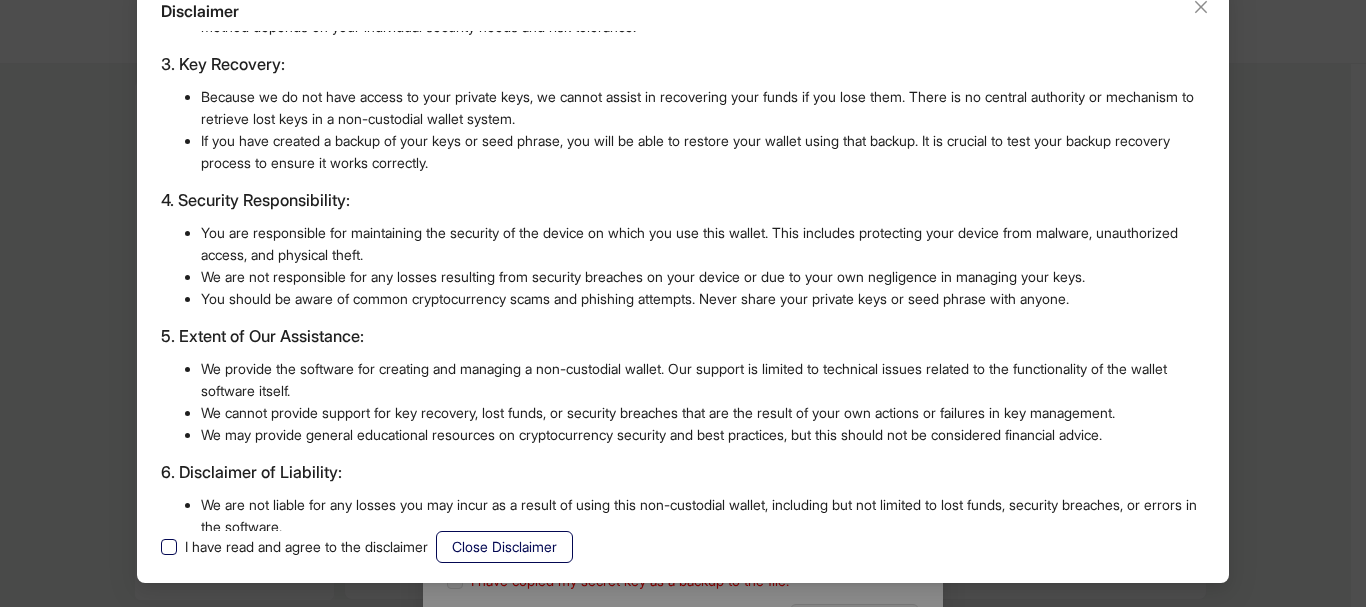 click on "I have read and agree to the disclaimer" 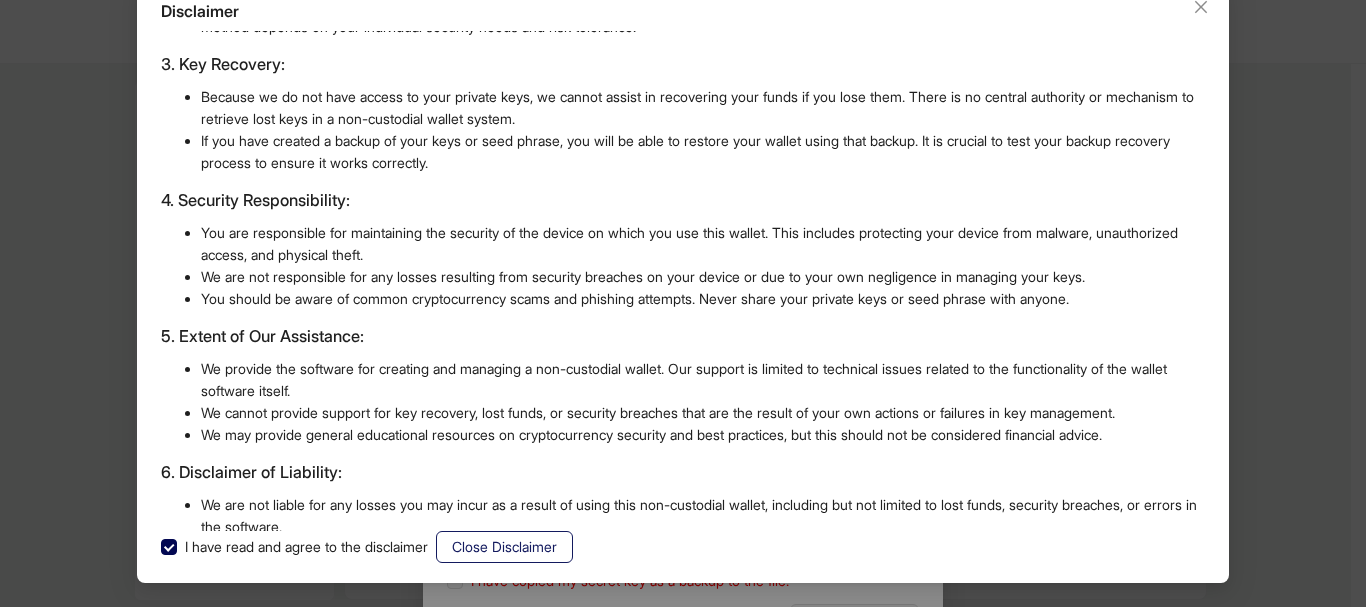click on "Close Disclaimer" 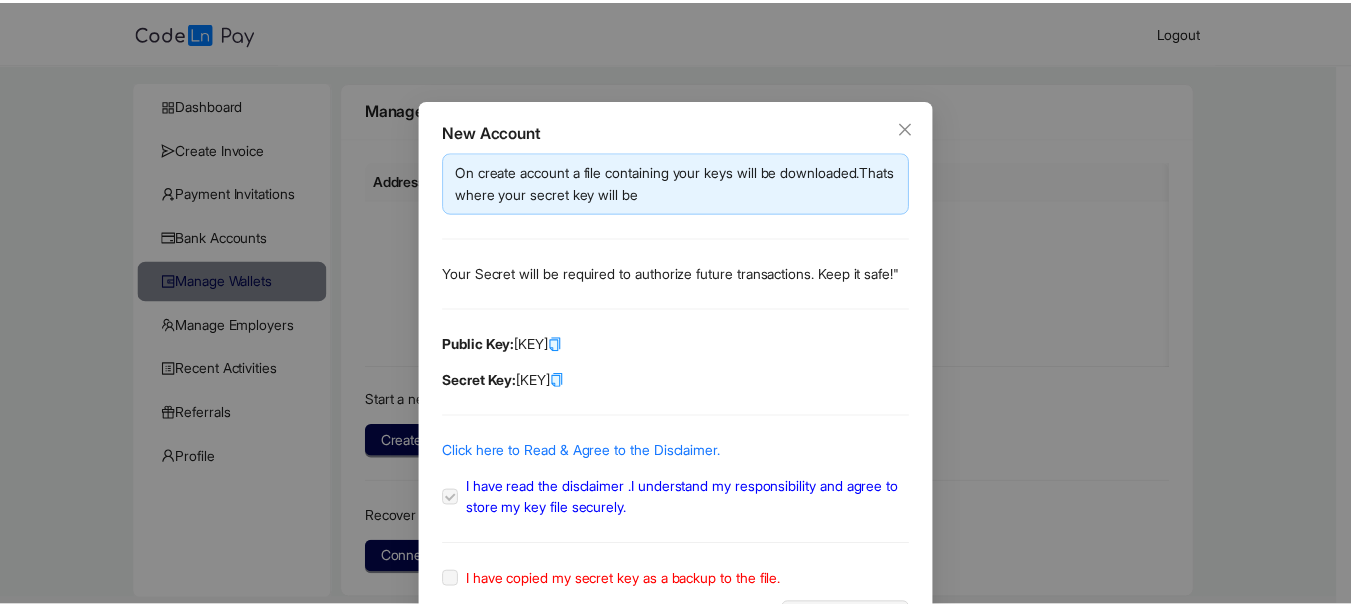 scroll, scrollTop: 95, scrollLeft: 0, axis: vertical 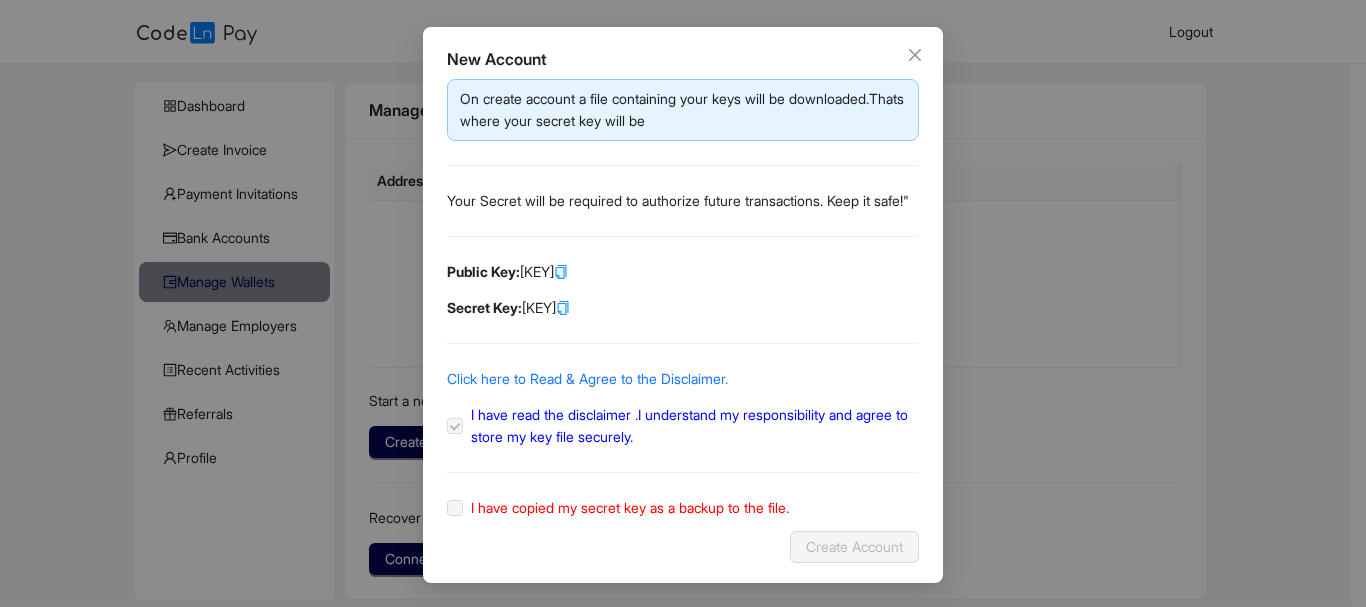 click 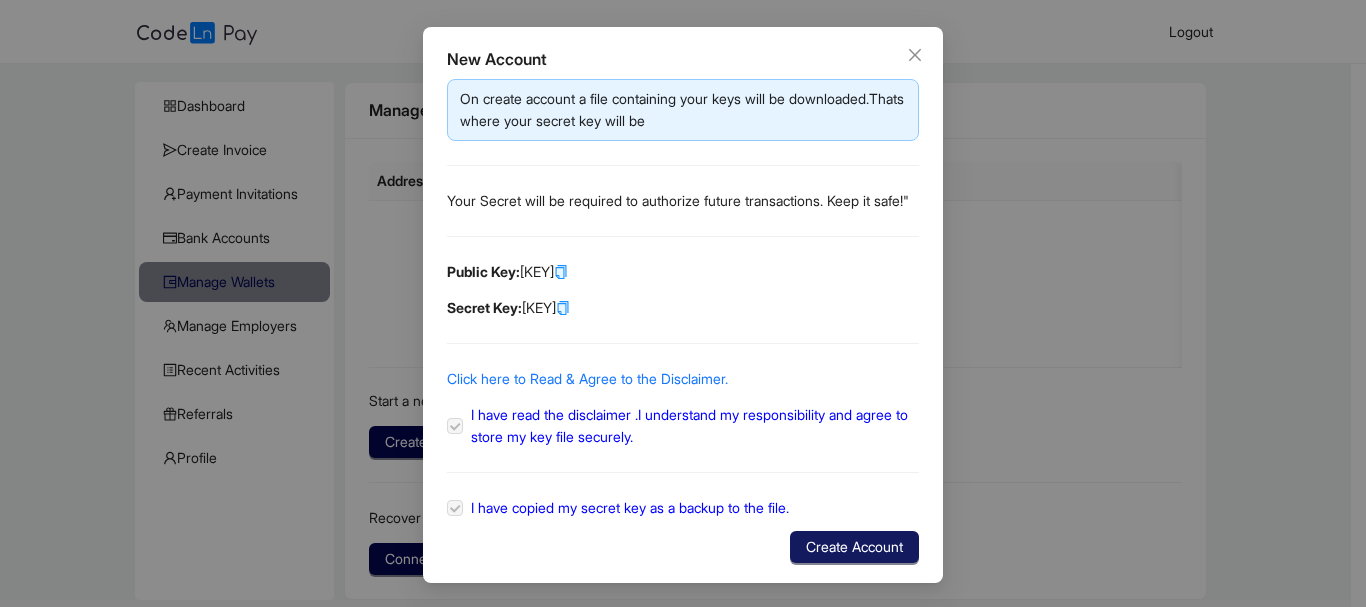 click on "Create Account" 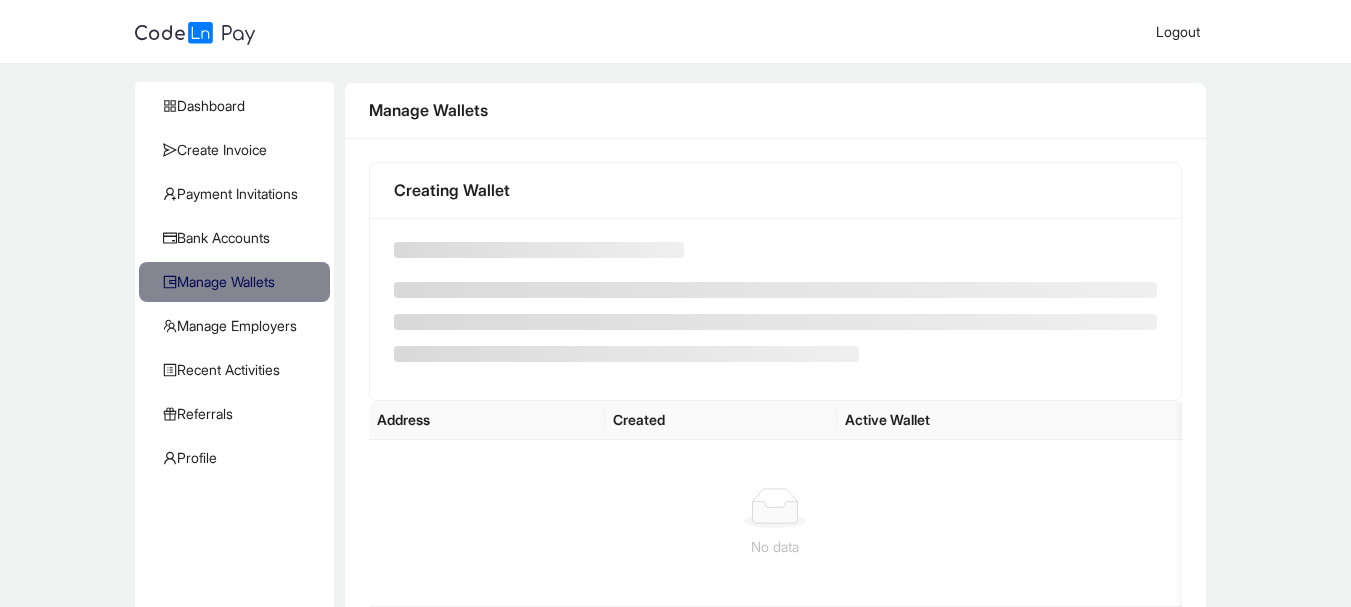 scroll, scrollTop: 0, scrollLeft: 0, axis: both 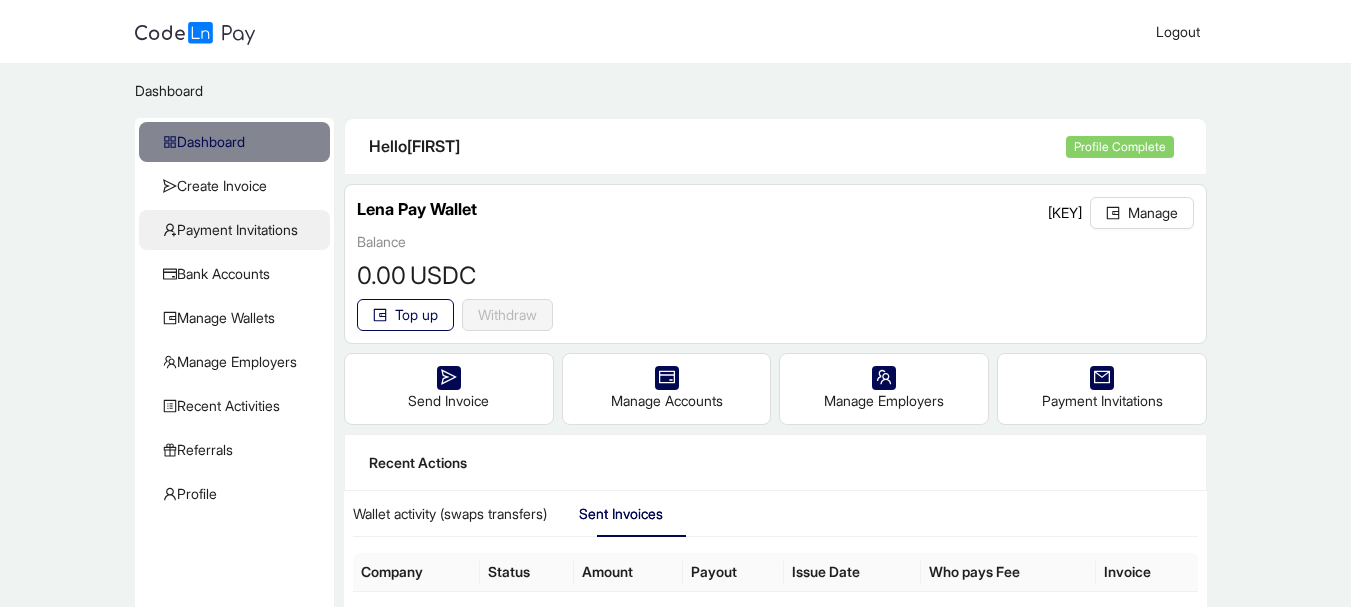 click on "Payment Invitations" 